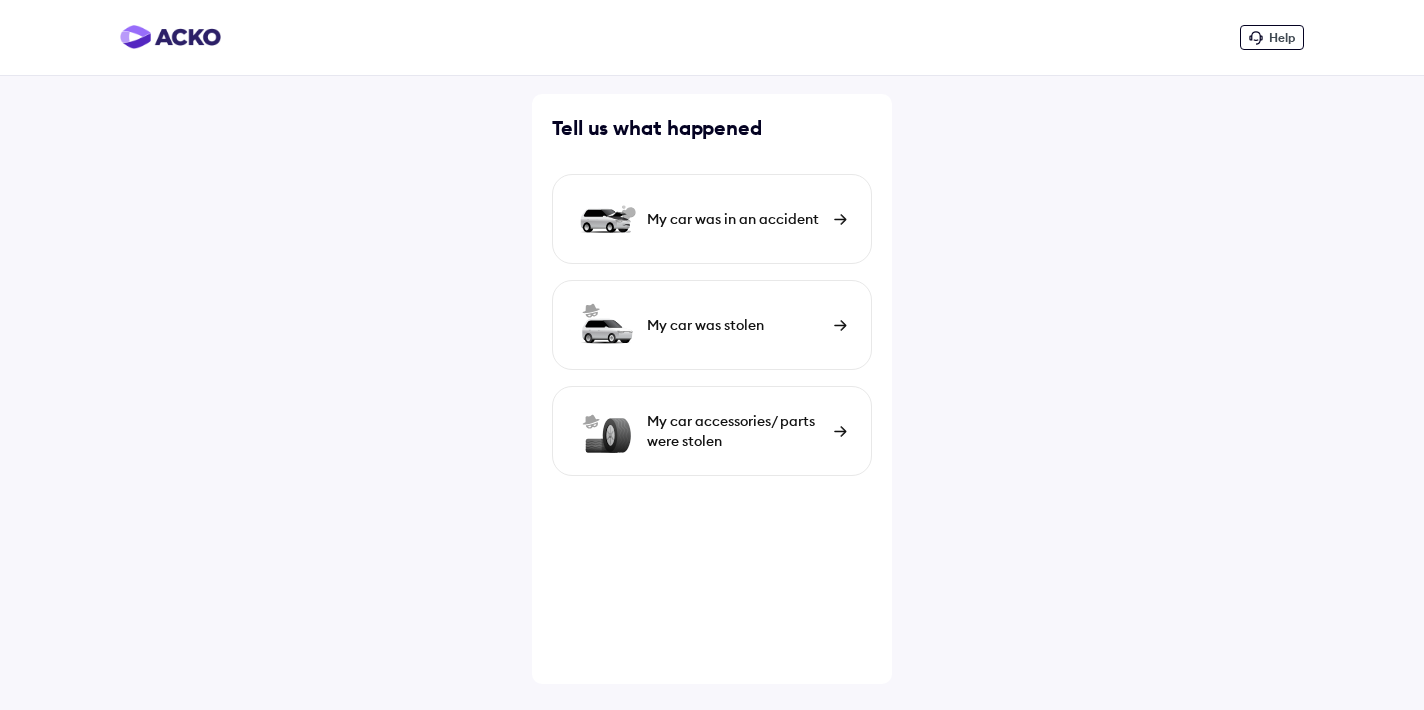 scroll, scrollTop: 0, scrollLeft: 0, axis: both 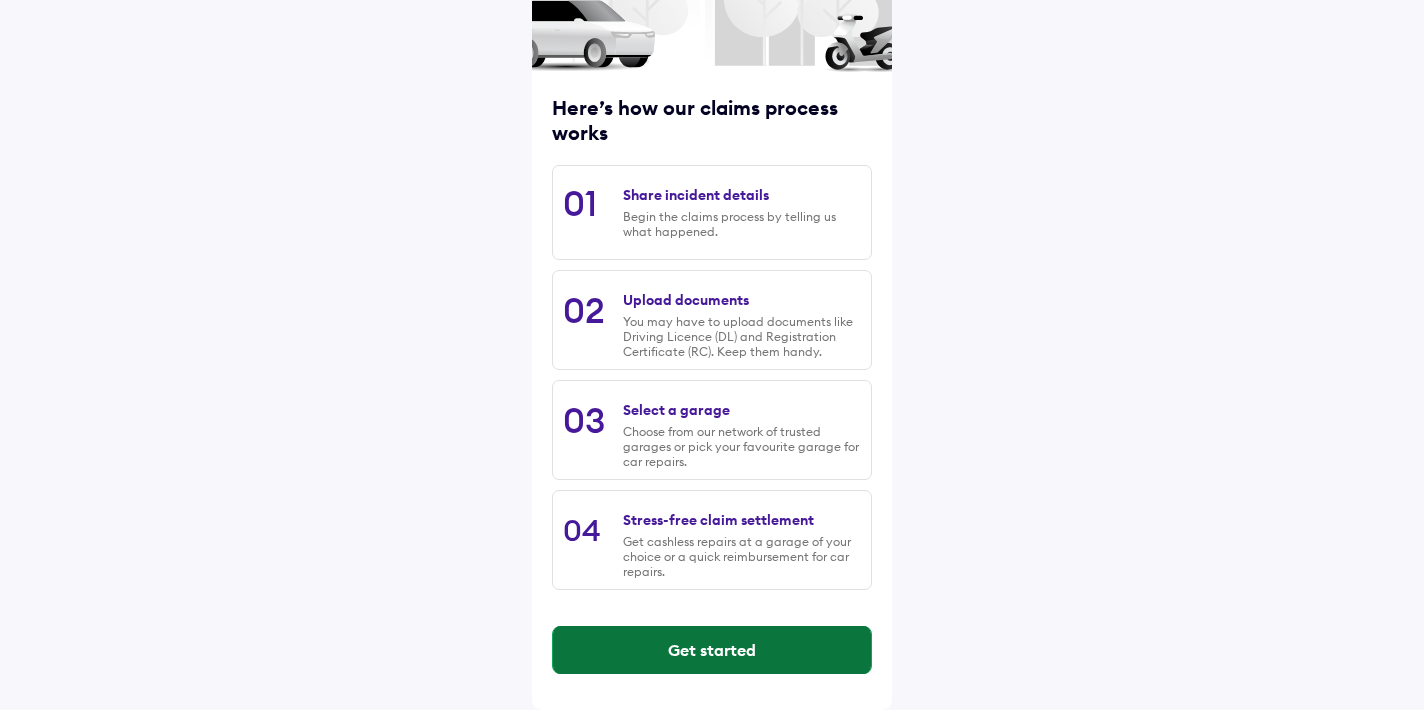 click on "Get started" at bounding box center [712, 650] 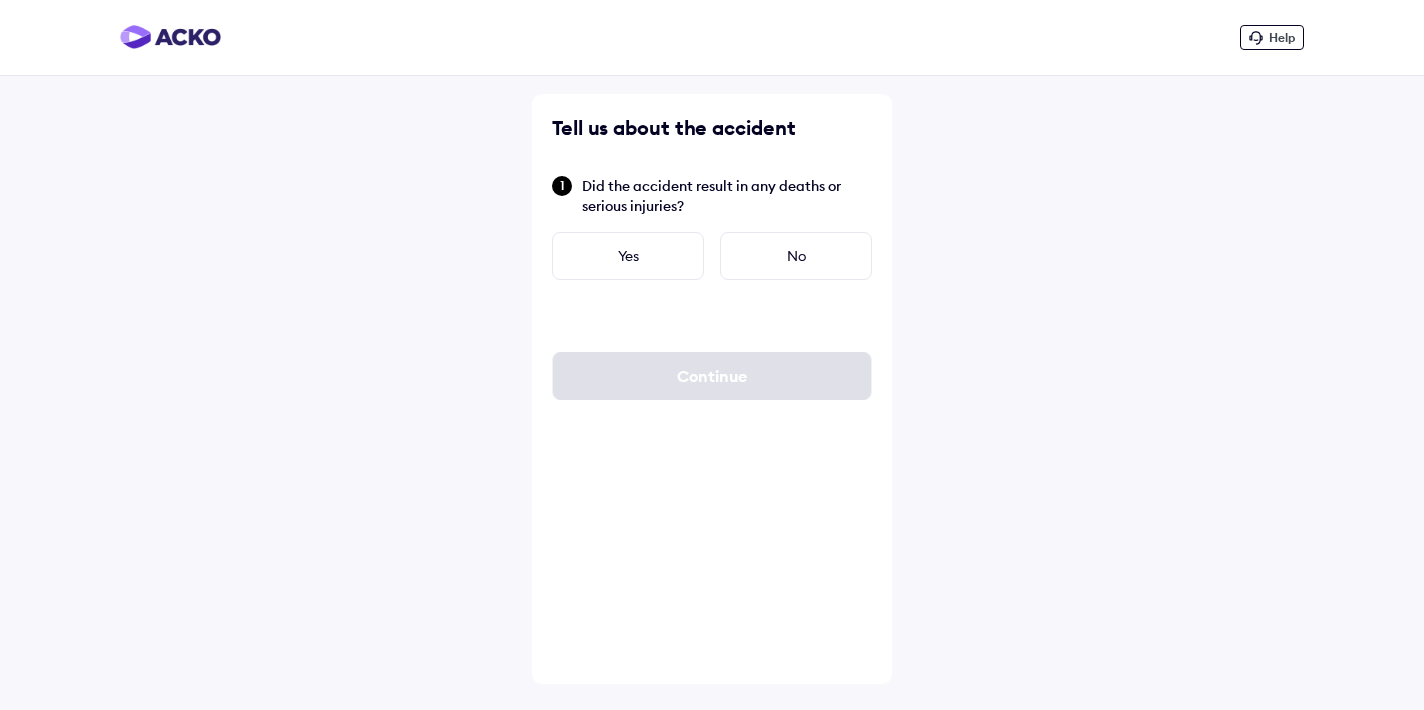 scroll, scrollTop: 0, scrollLeft: 0, axis: both 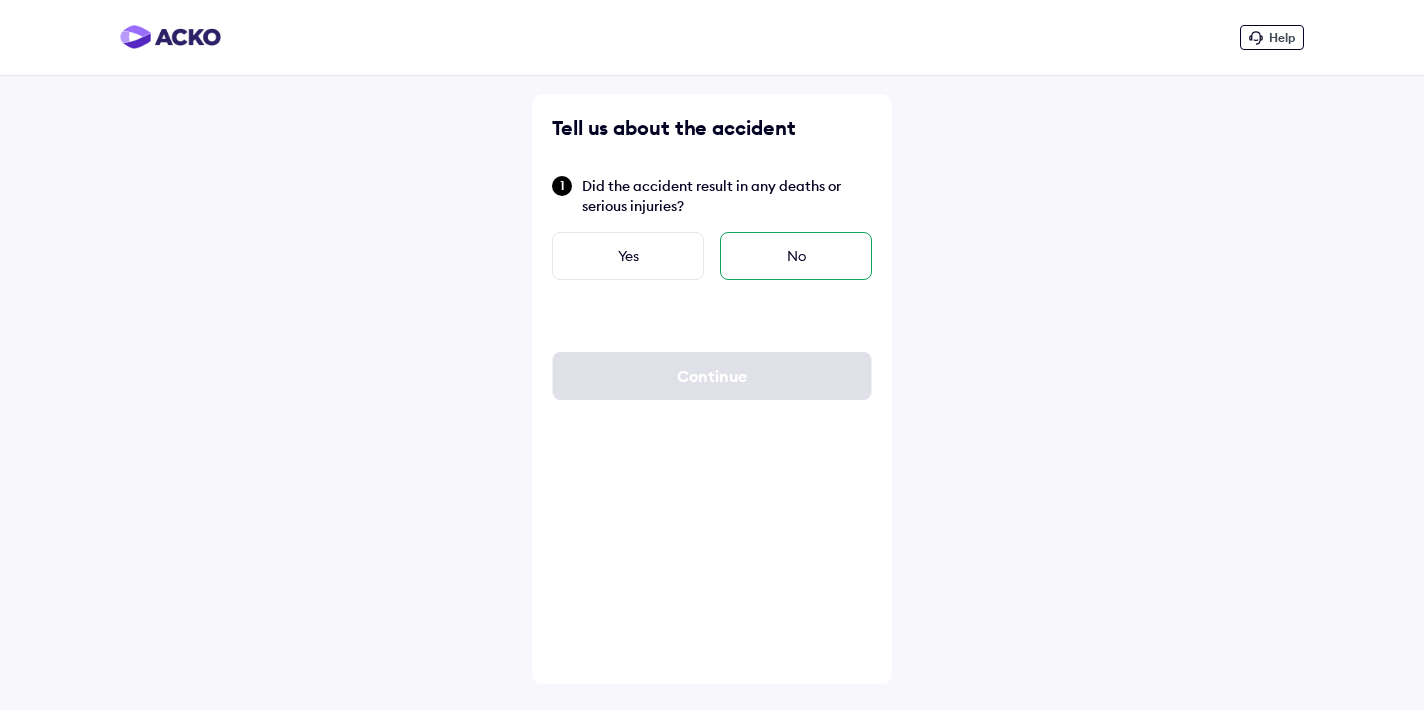 click on "No" at bounding box center [796, 256] 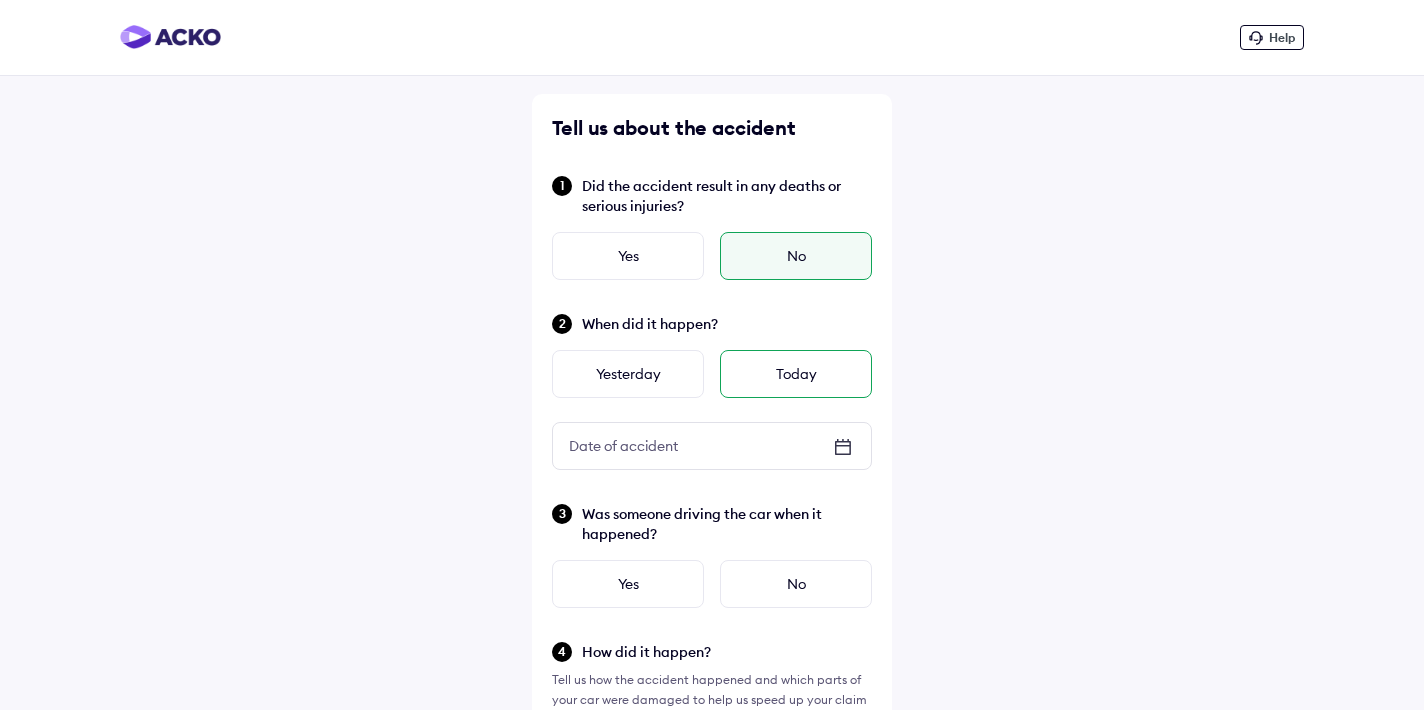 click on "Today" at bounding box center [796, 374] 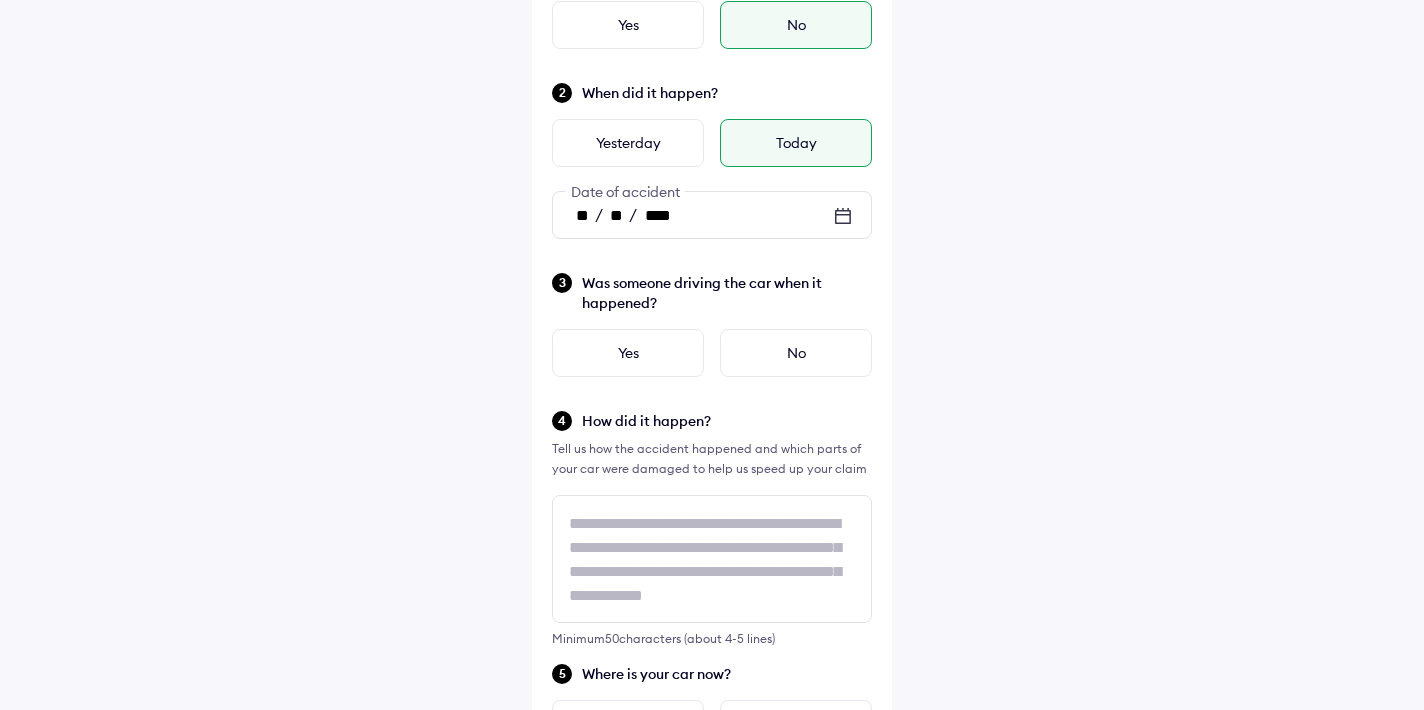 scroll, scrollTop: 233, scrollLeft: 0, axis: vertical 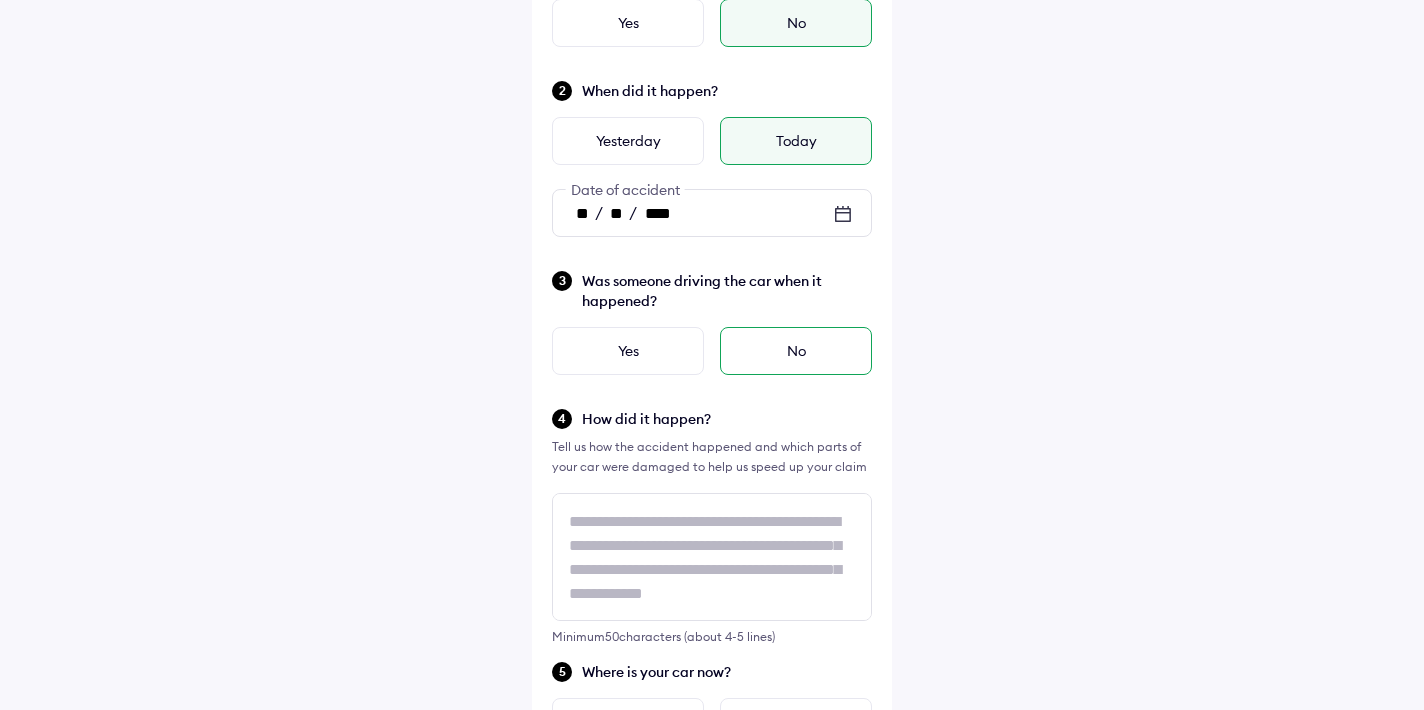 click on "No" at bounding box center [796, 351] 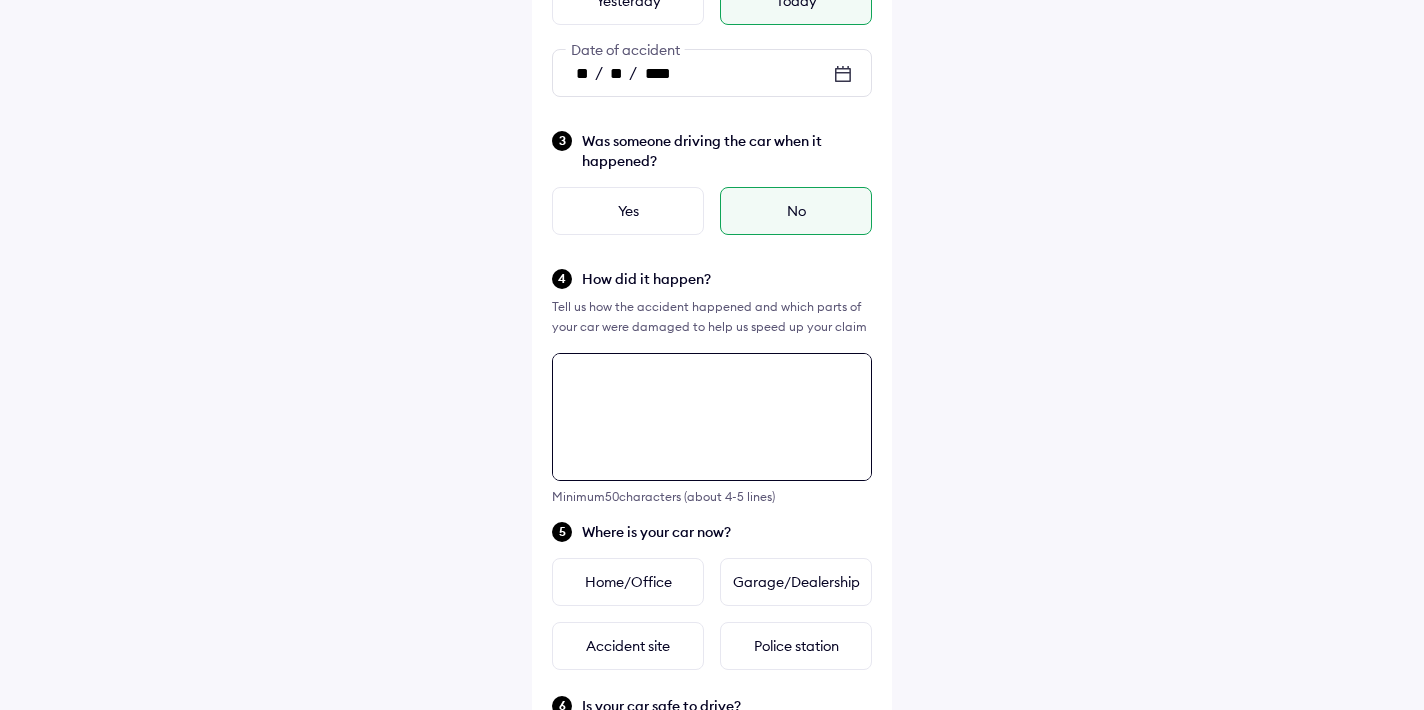 click at bounding box center (712, 417) 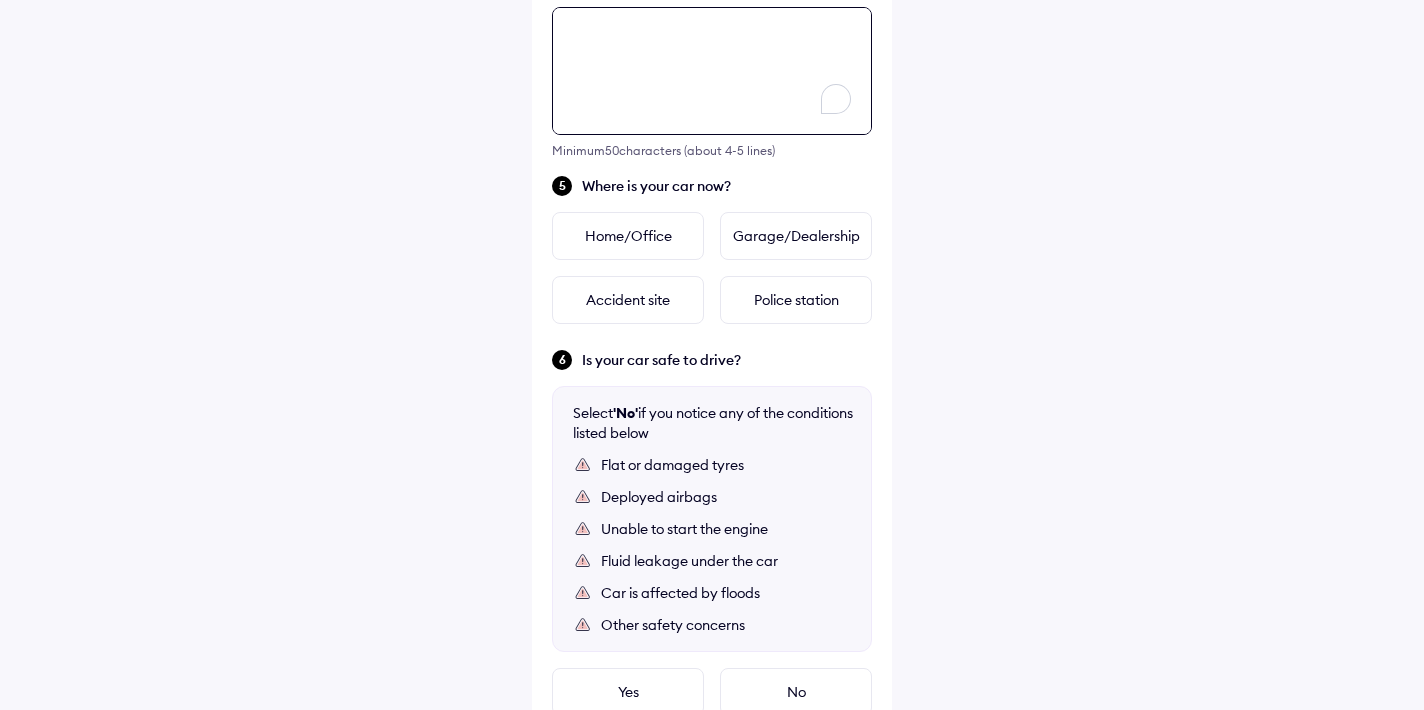 scroll, scrollTop: 726, scrollLeft: 0, axis: vertical 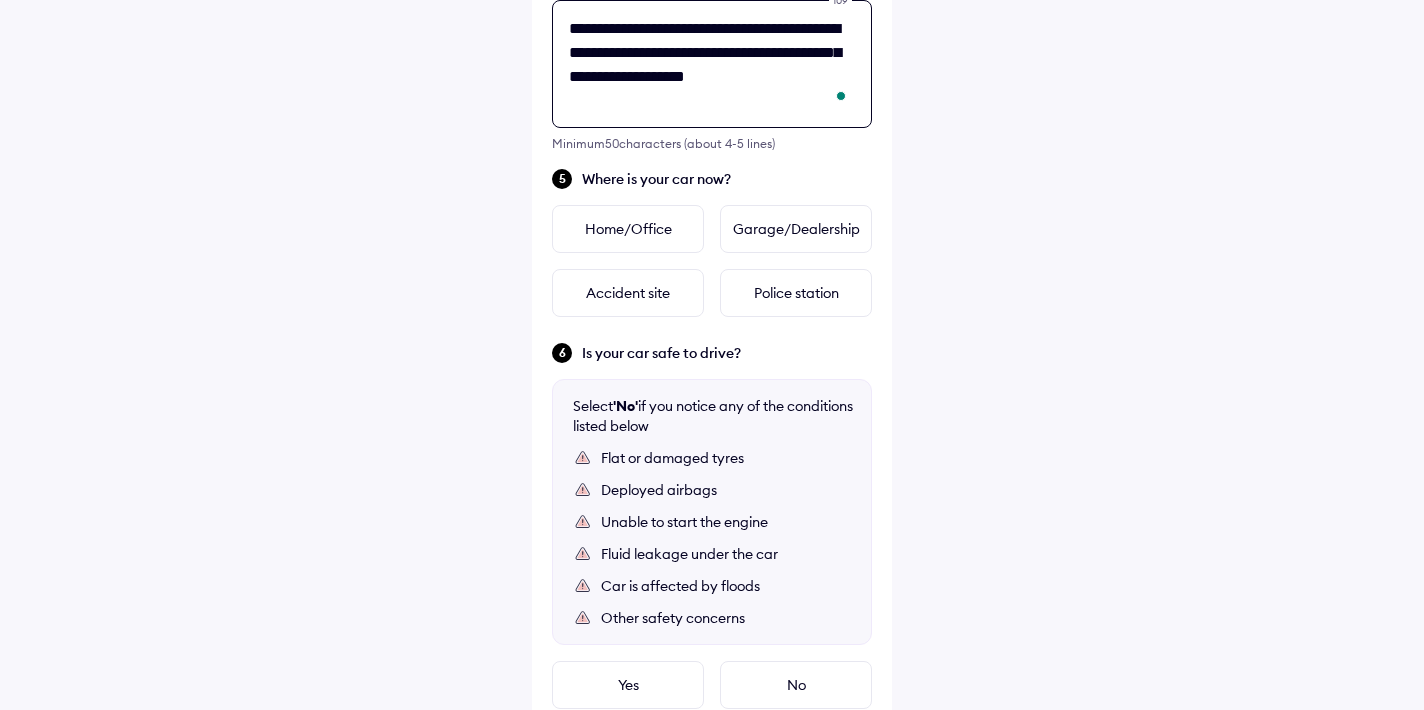type on "**********" 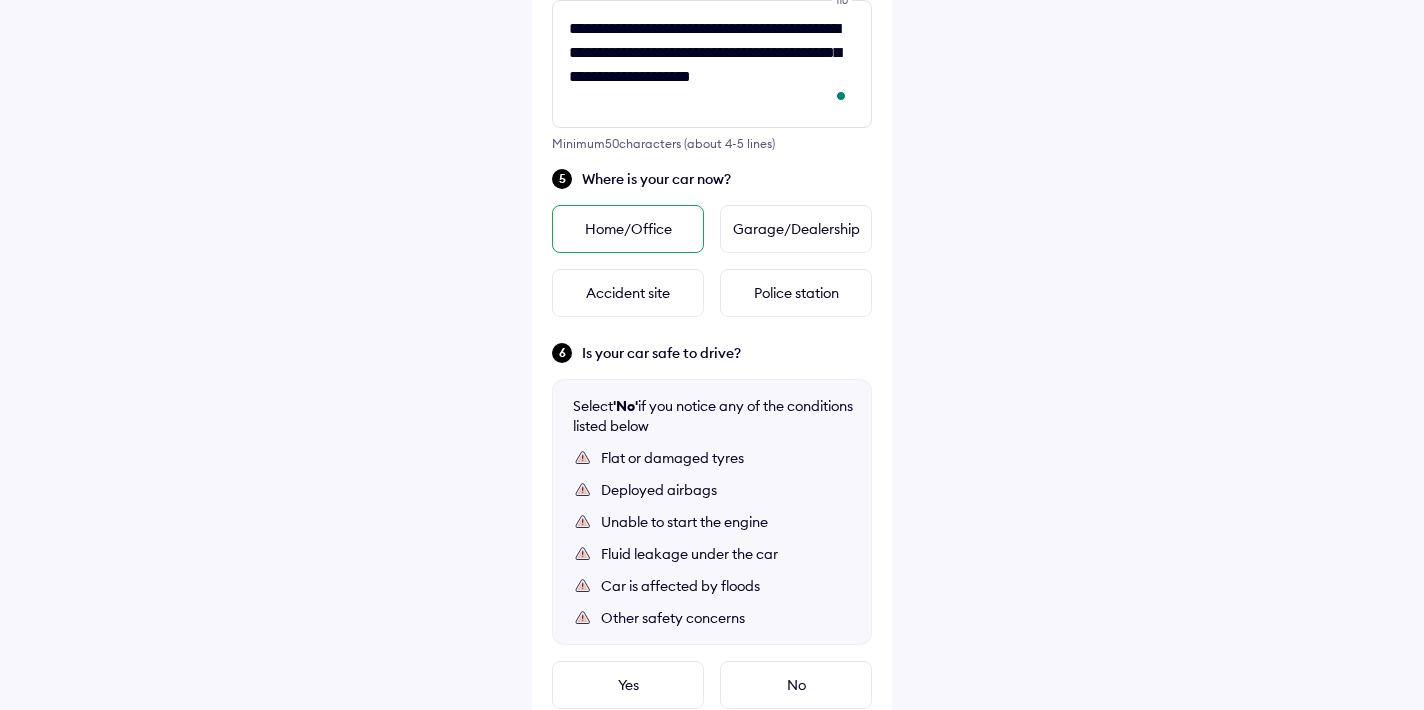 click on "Home/Office" at bounding box center (628, 229) 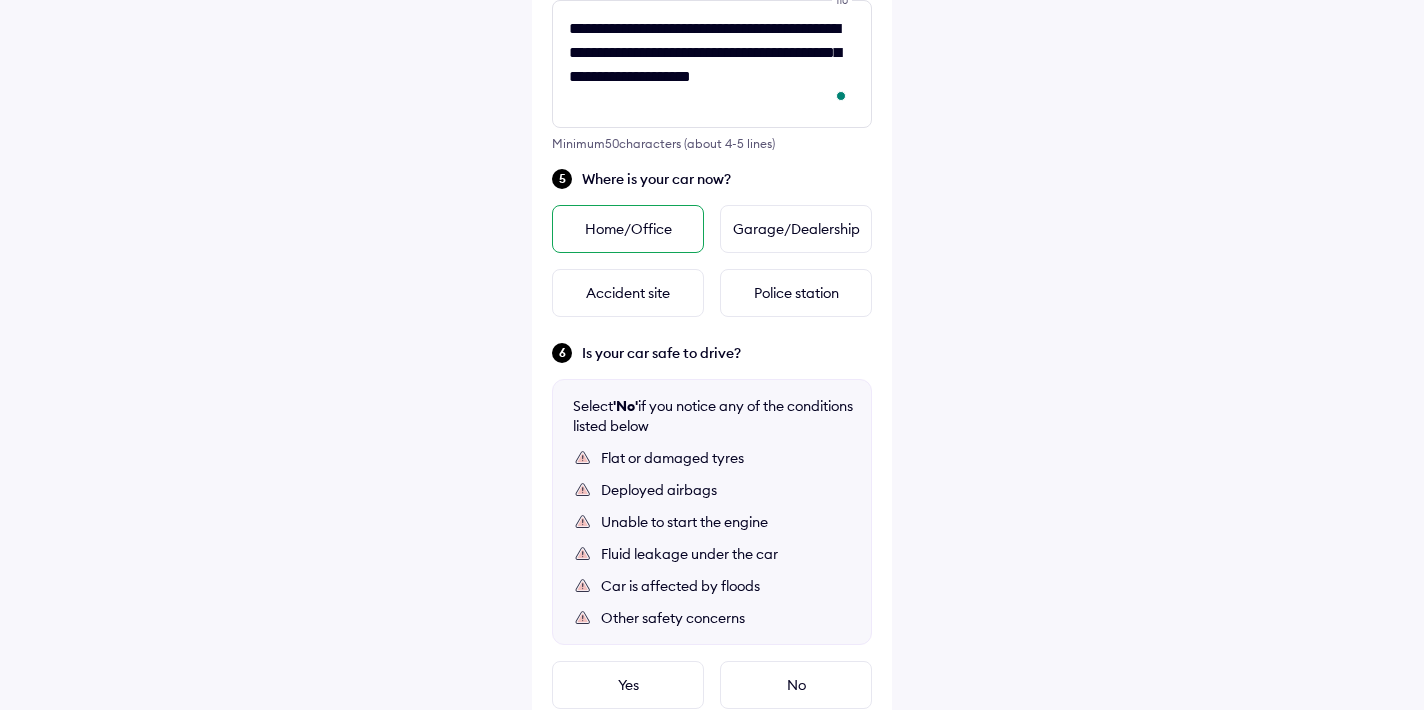 scroll, scrollTop: 0, scrollLeft: 0, axis: both 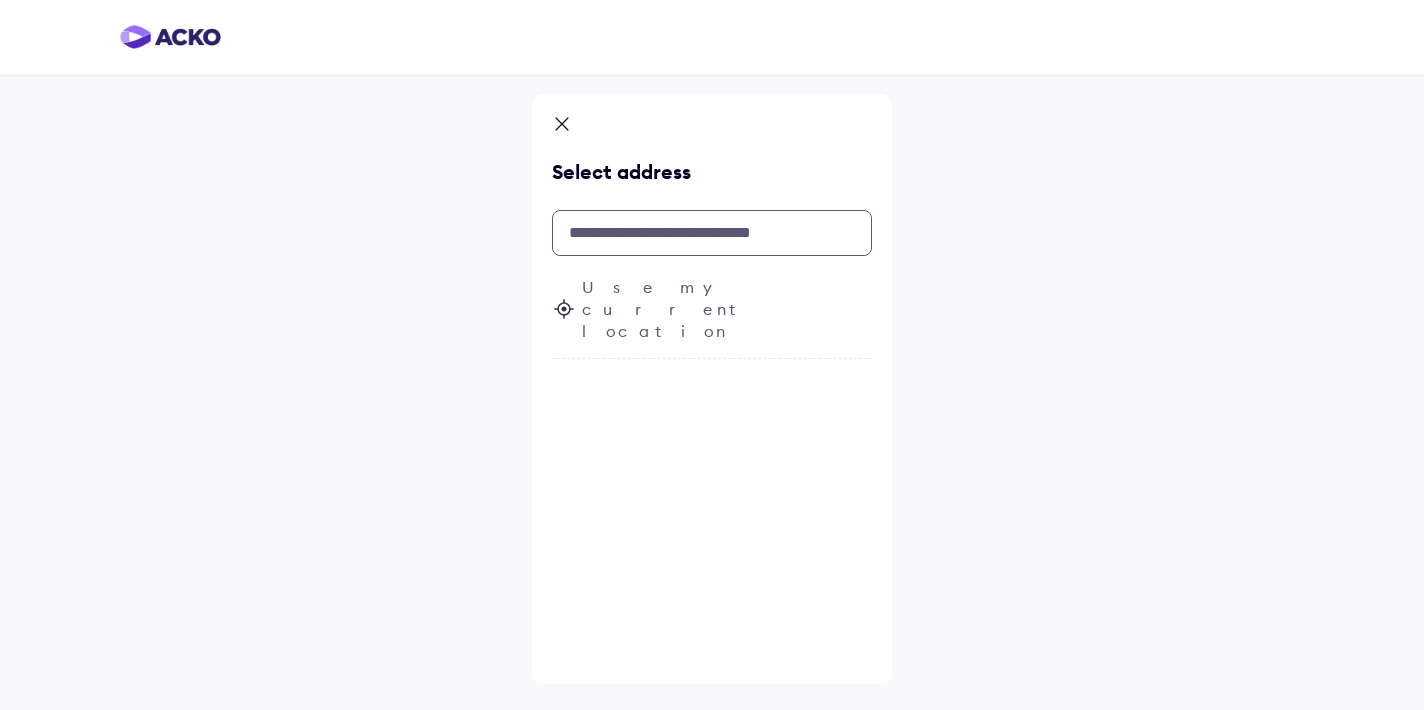 click at bounding box center (712, 233) 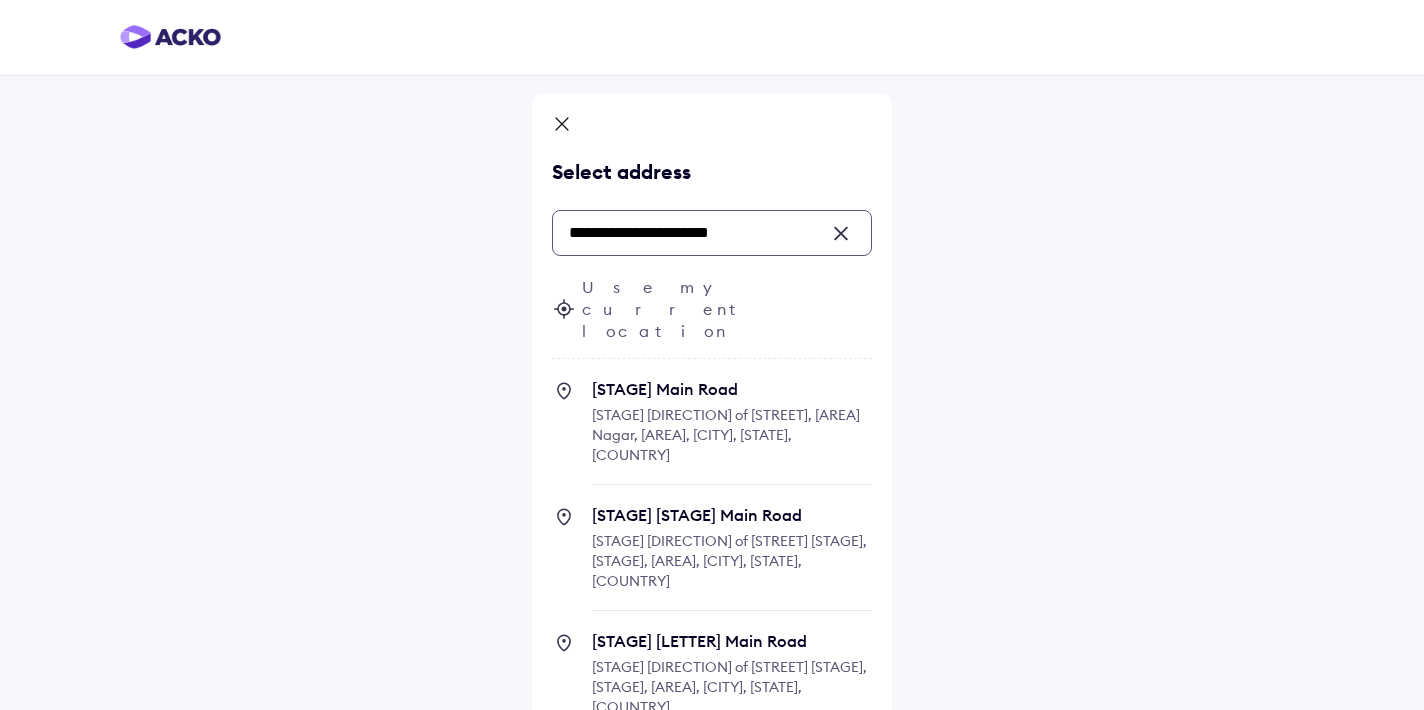 click on "[STAGE] [STAGE] Main Road" at bounding box center [732, 515] 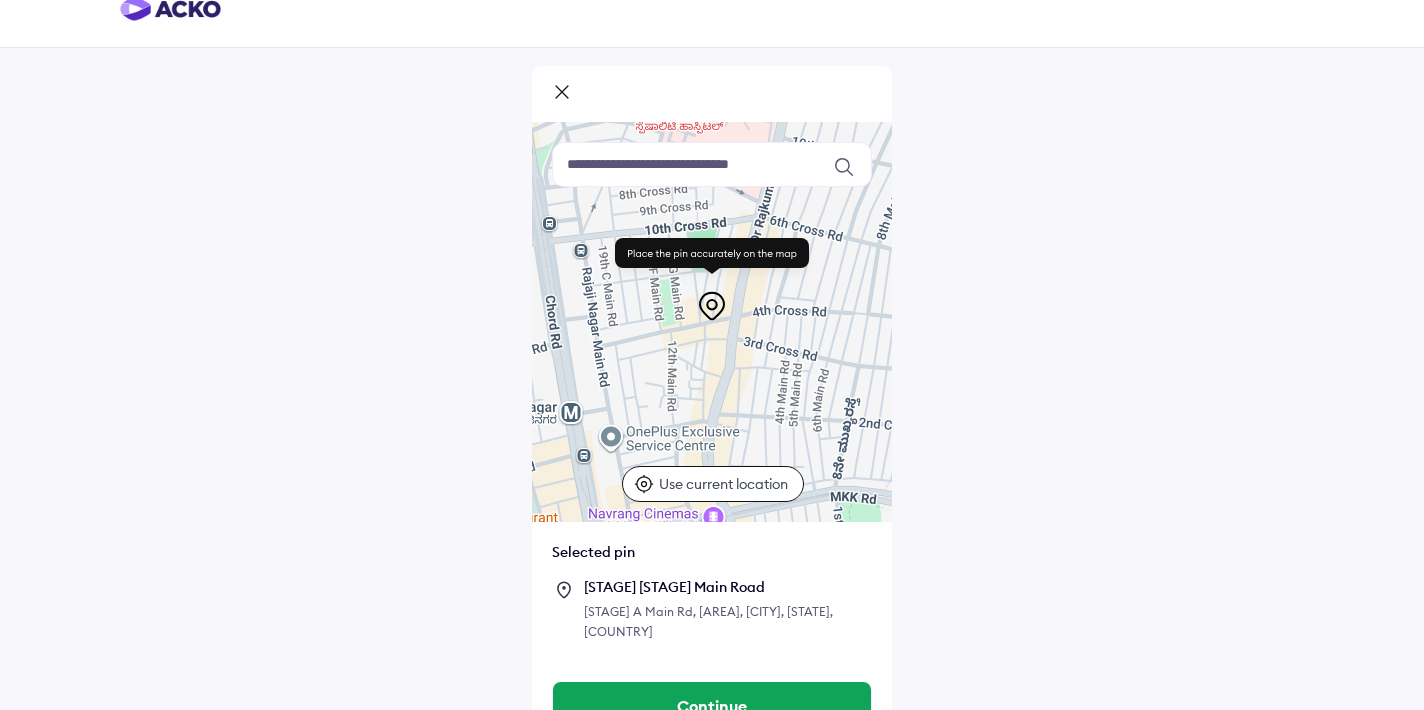 scroll, scrollTop: 68, scrollLeft: 0, axis: vertical 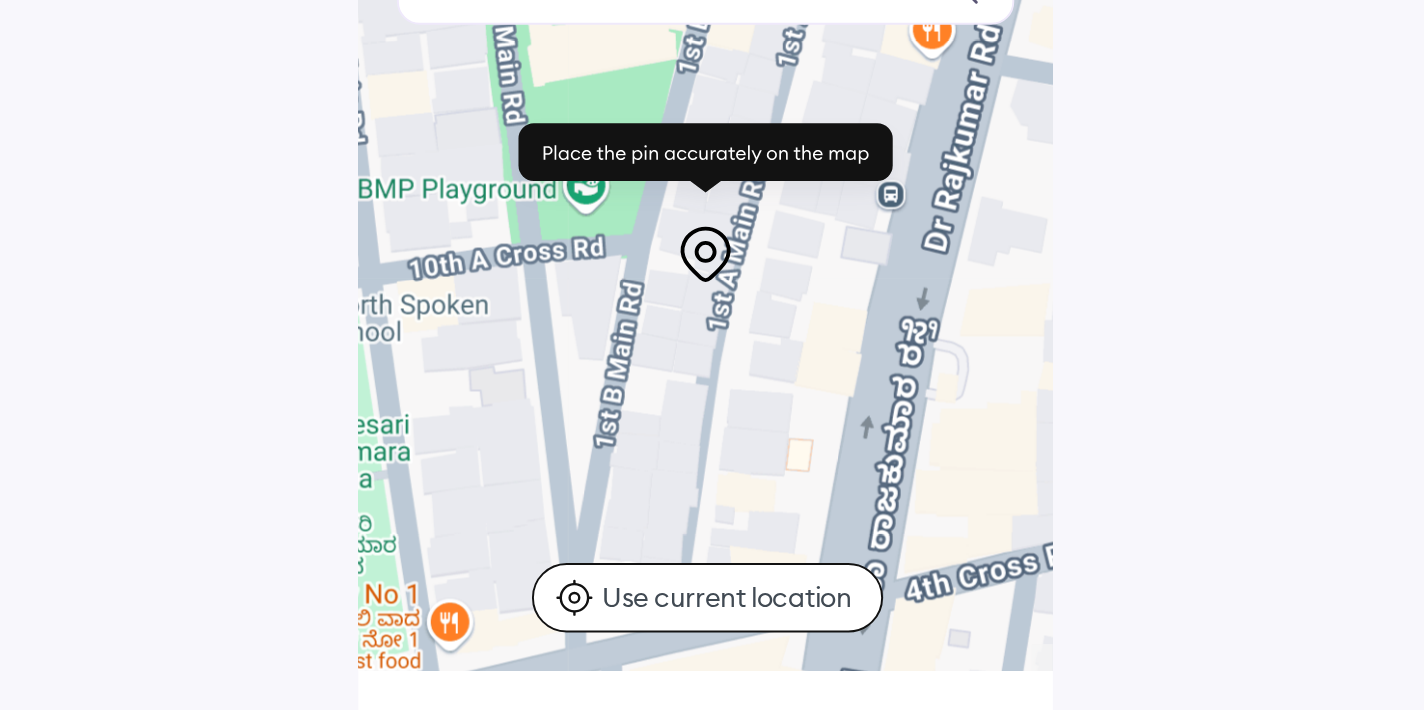 drag, startPoint x: 707, startPoint y: 312, endPoint x: 706, endPoint y: 538, distance: 226.00221 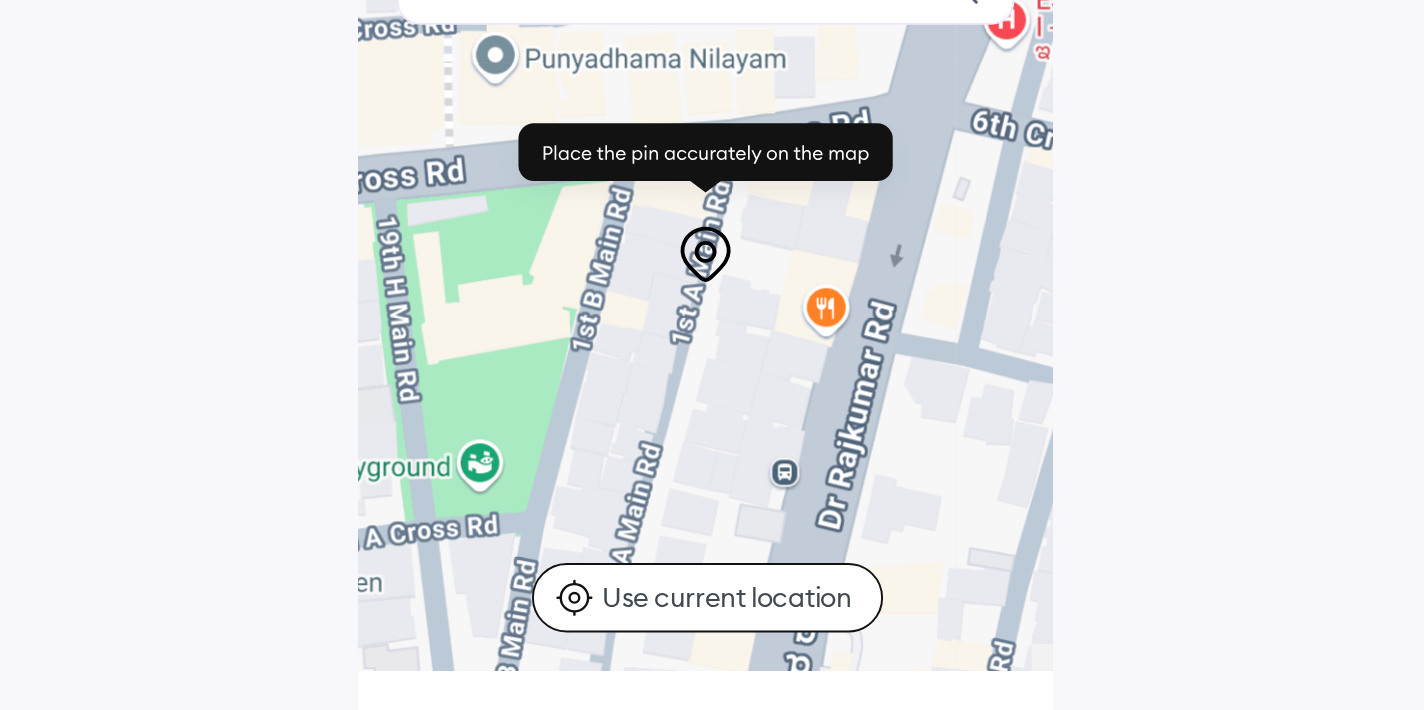 drag, startPoint x: 786, startPoint y: 321, endPoint x: 728, endPoint y: 470, distance: 159.8906 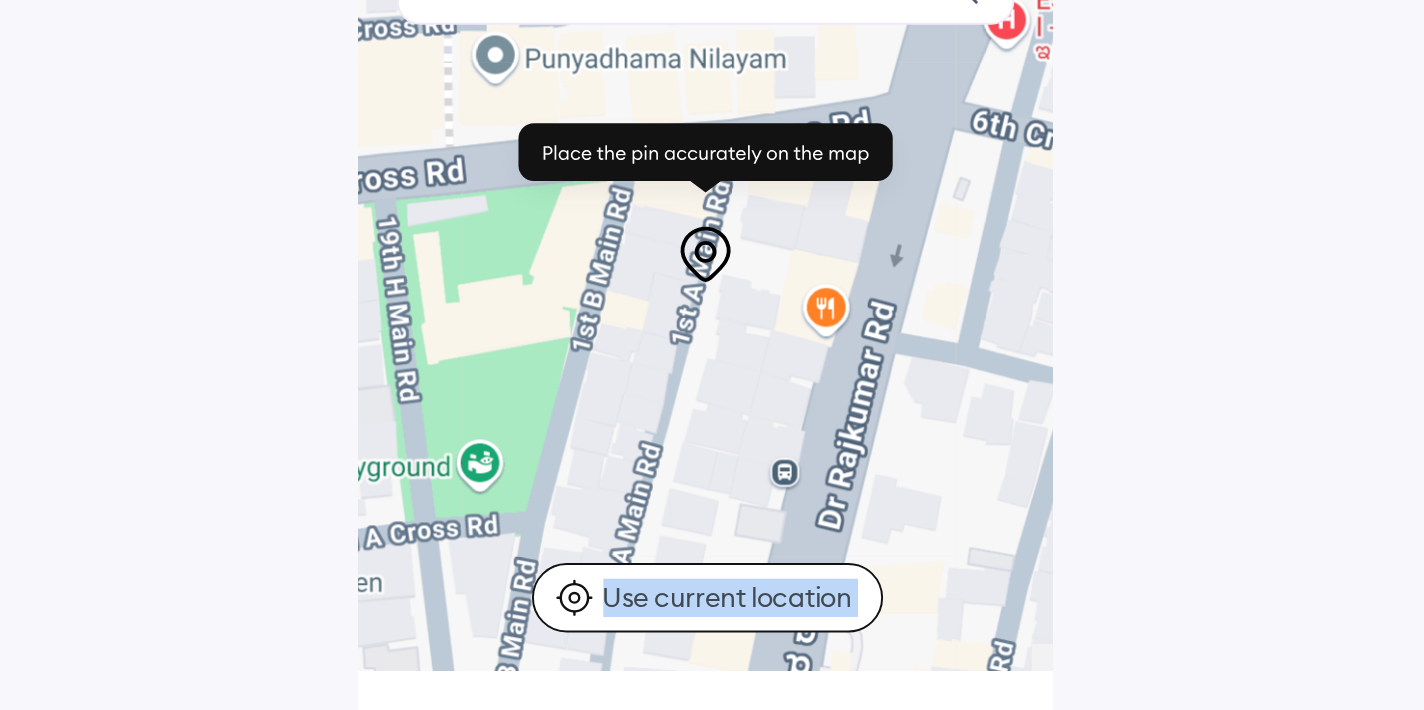 drag, startPoint x: 742, startPoint y: 419, endPoint x: 769, endPoint y: 486, distance: 72.235725 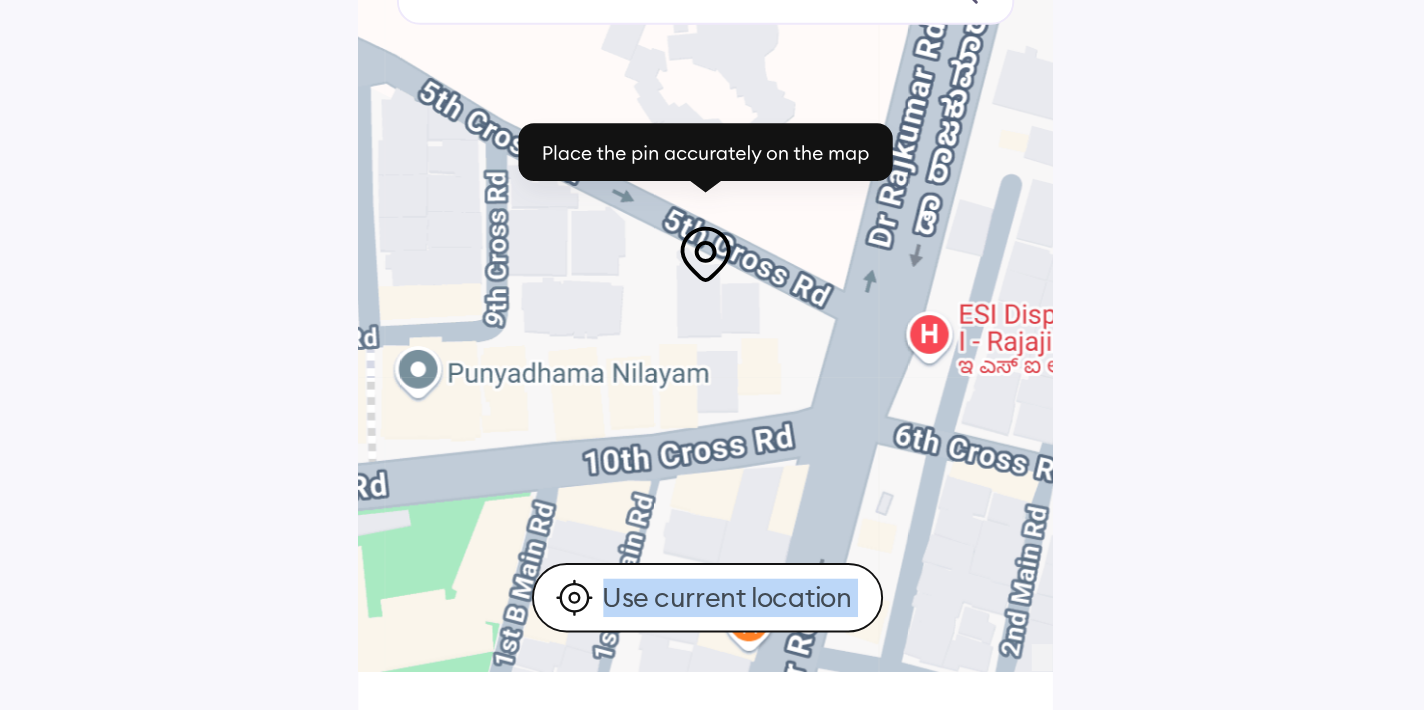 drag, startPoint x: 752, startPoint y: 294, endPoint x: 712, endPoint y: 459, distance: 169.77927 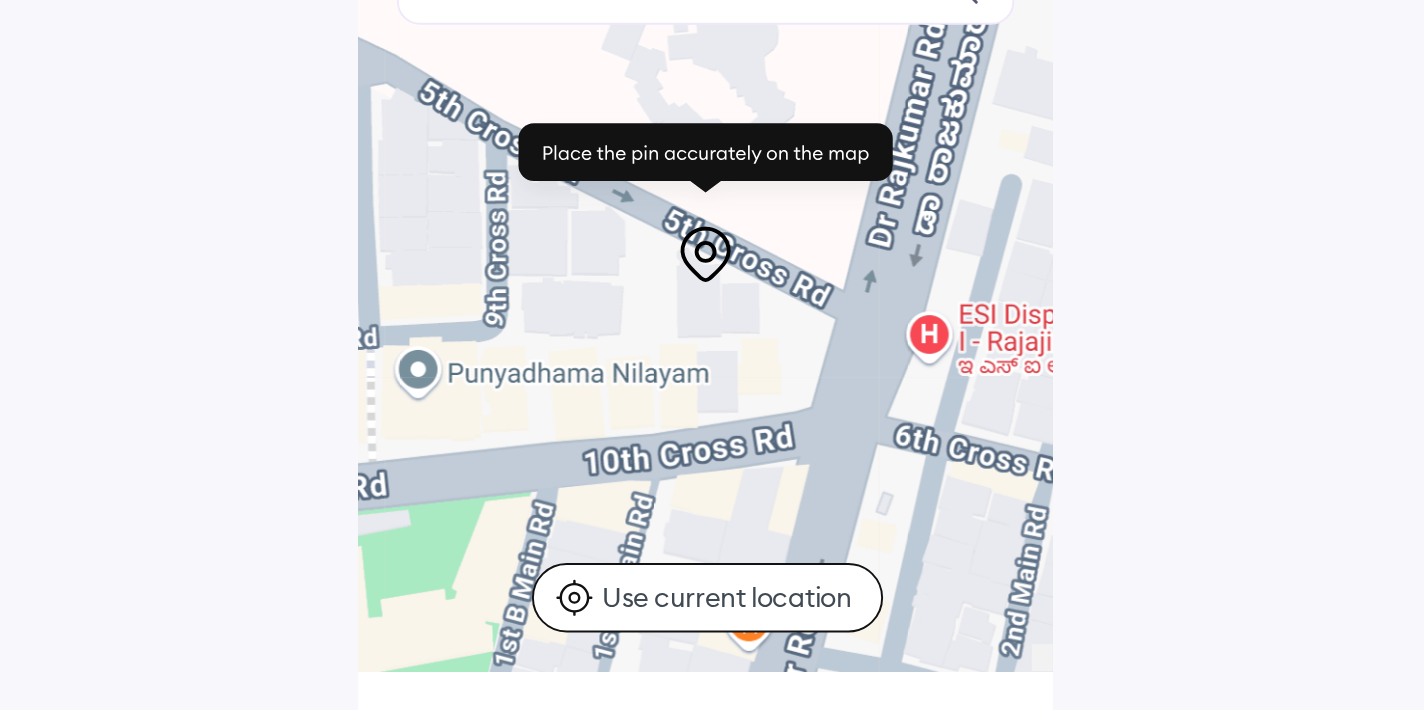 drag, startPoint x: 756, startPoint y: 364, endPoint x: 610, endPoint y: 354, distance: 146.34207 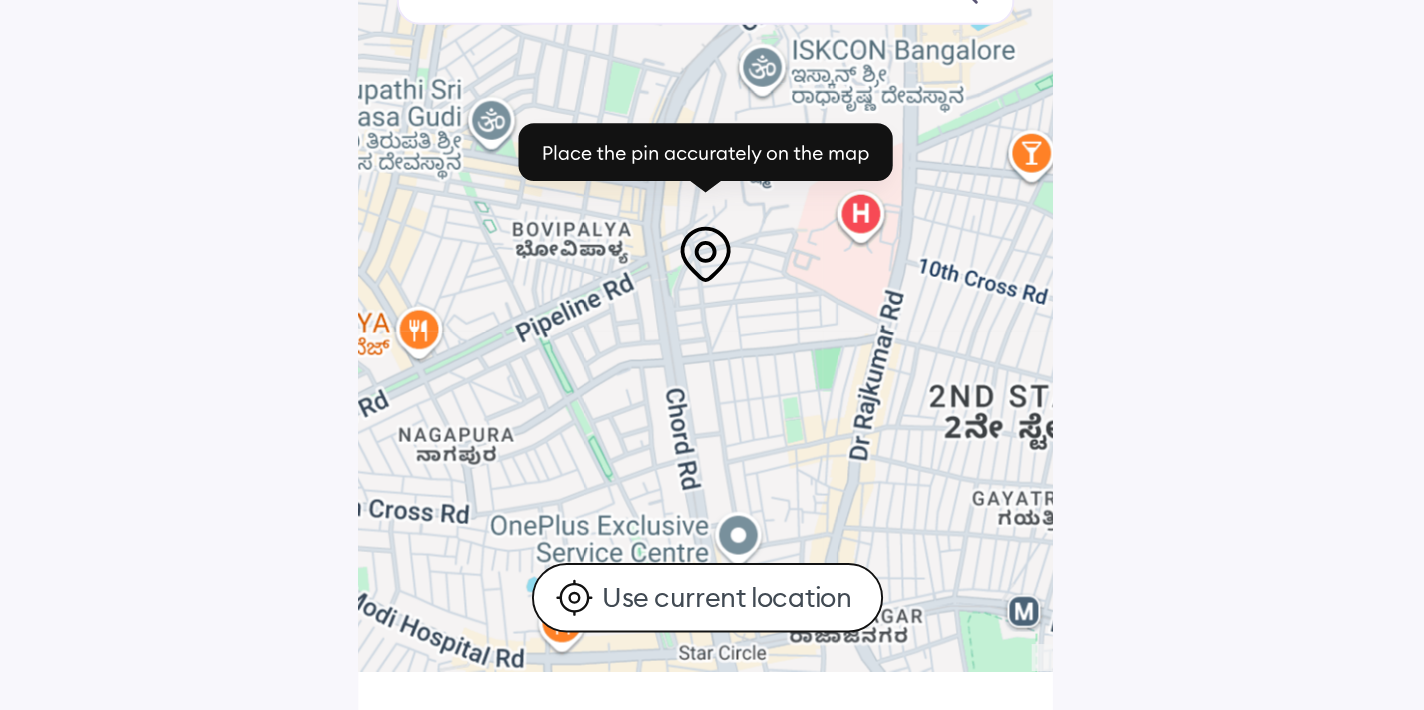drag, startPoint x: 732, startPoint y: 300, endPoint x: 846, endPoint y: 316, distance: 115.11733 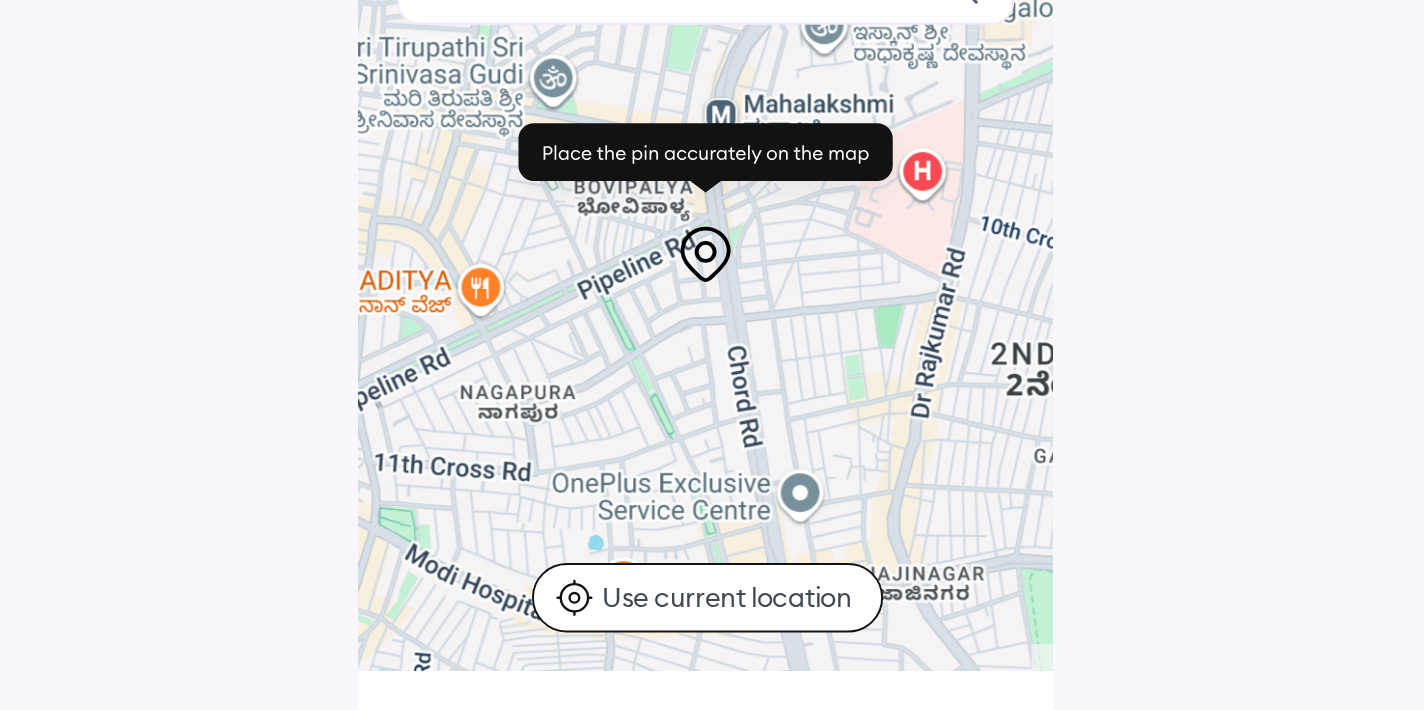 drag, startPoint x: 718, startPoint y: 309, endPoint x: 754, endPoint y: 285, distance: 43.266617 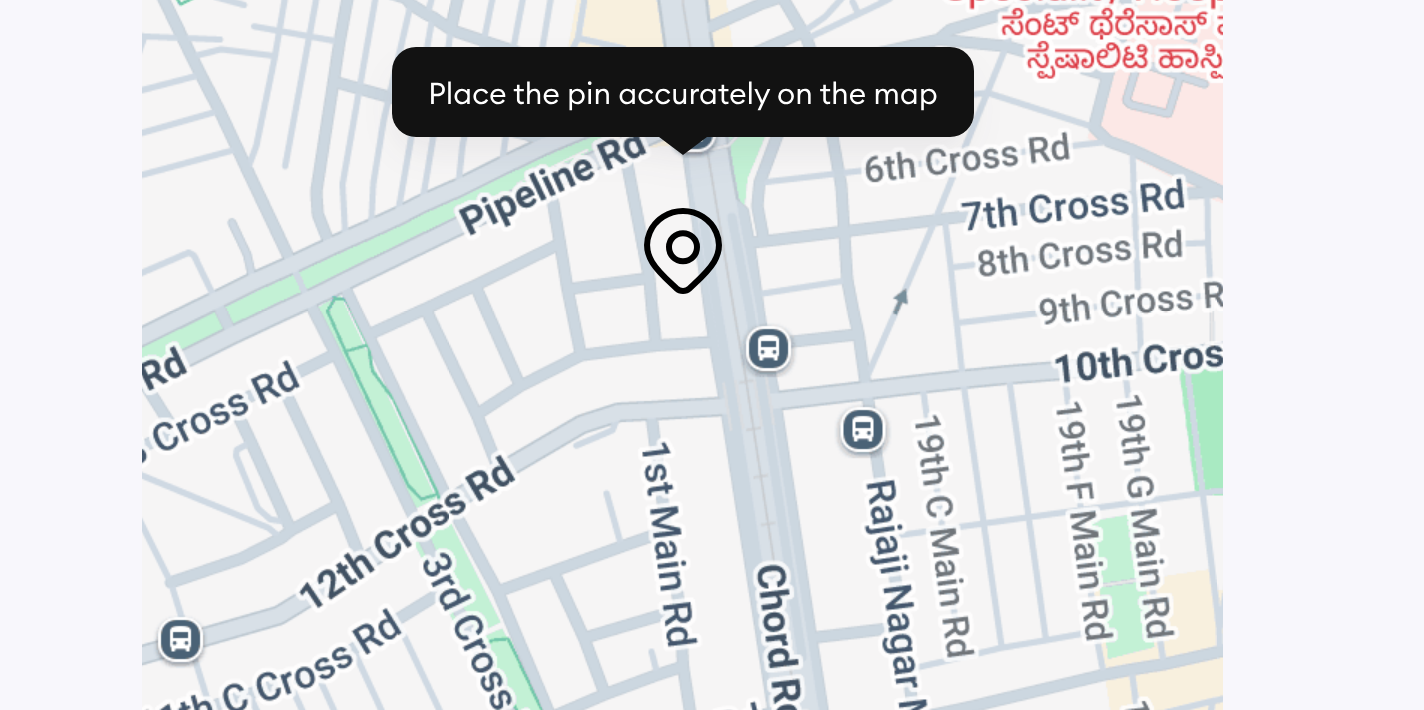 drag, startPoint x: 728, startPoint y: 279, endPoint x: 749, endPoint y: 290, distance: 23.70654 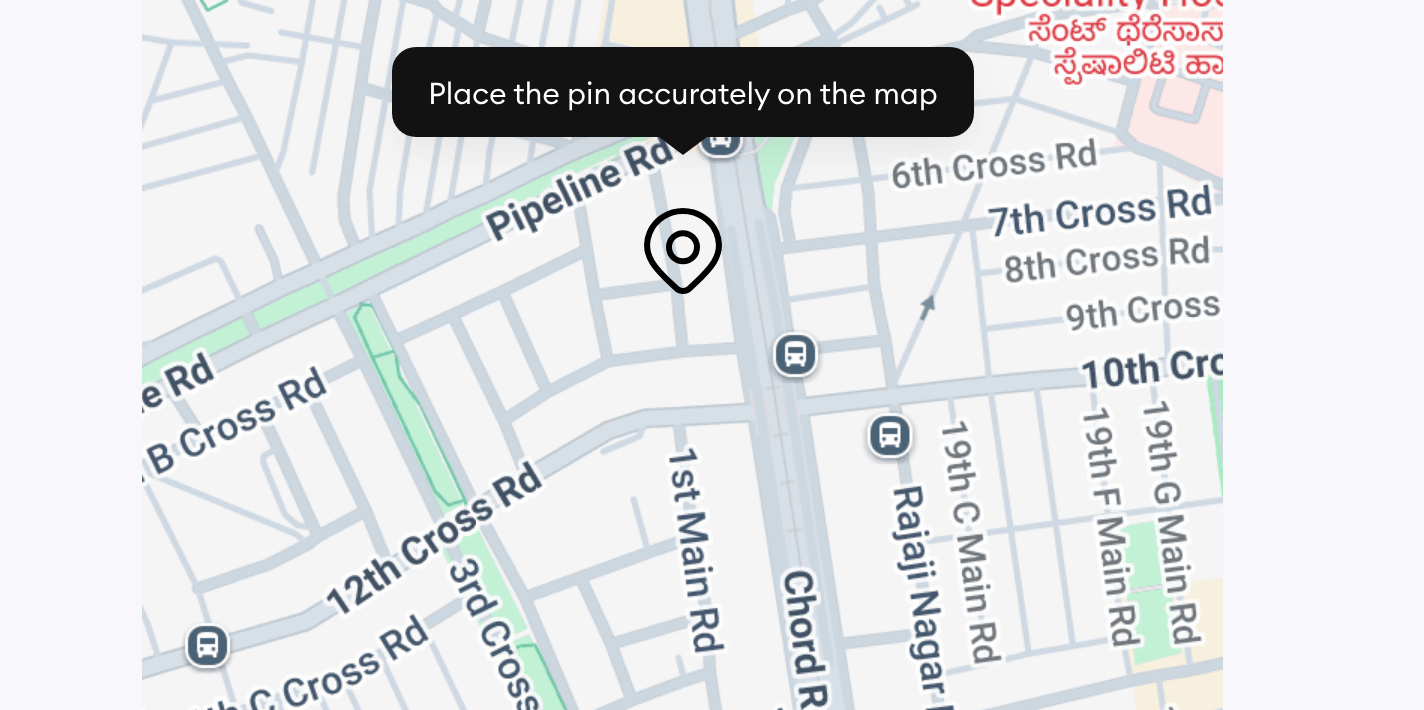drag, startPoint x: 707, startPoint y: 296, endPoint x: 718, endPoint y: 300, distance: 11.7046995 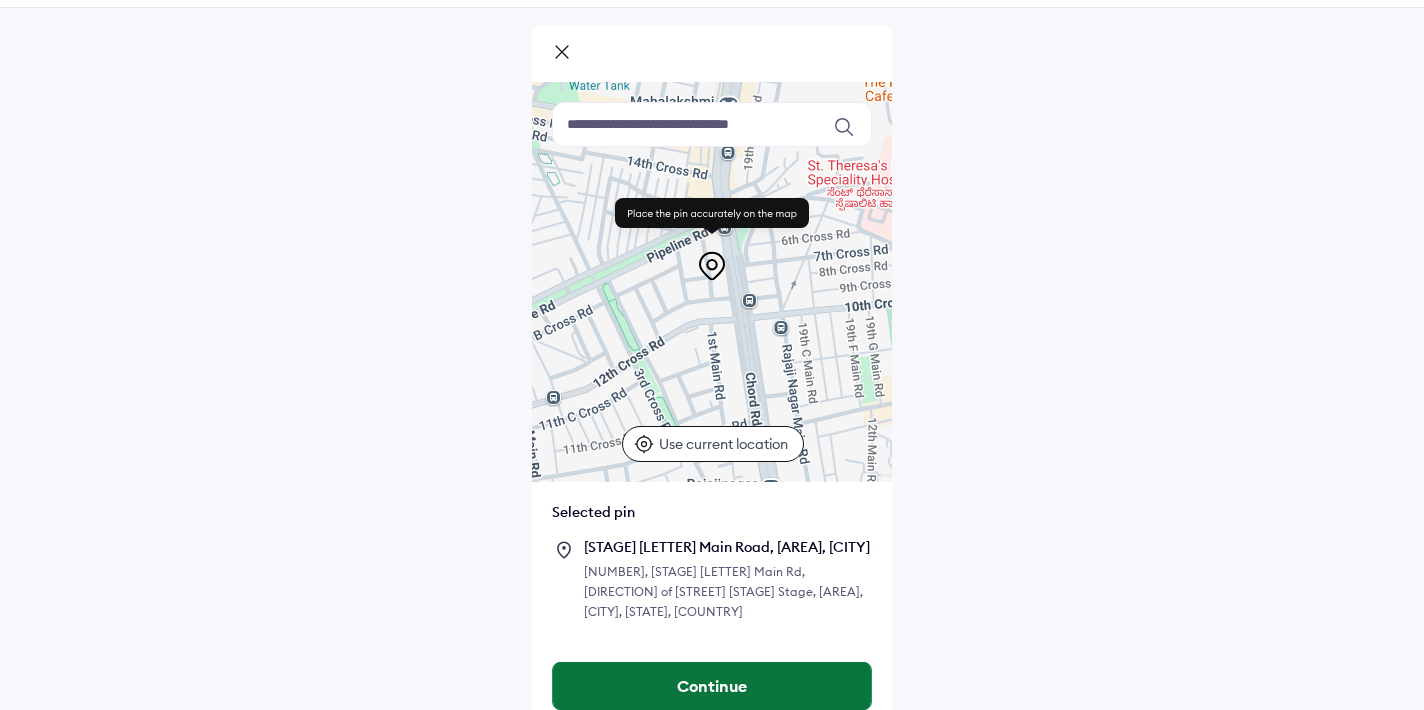 click on "Continue" at bounding box center (712, 686) 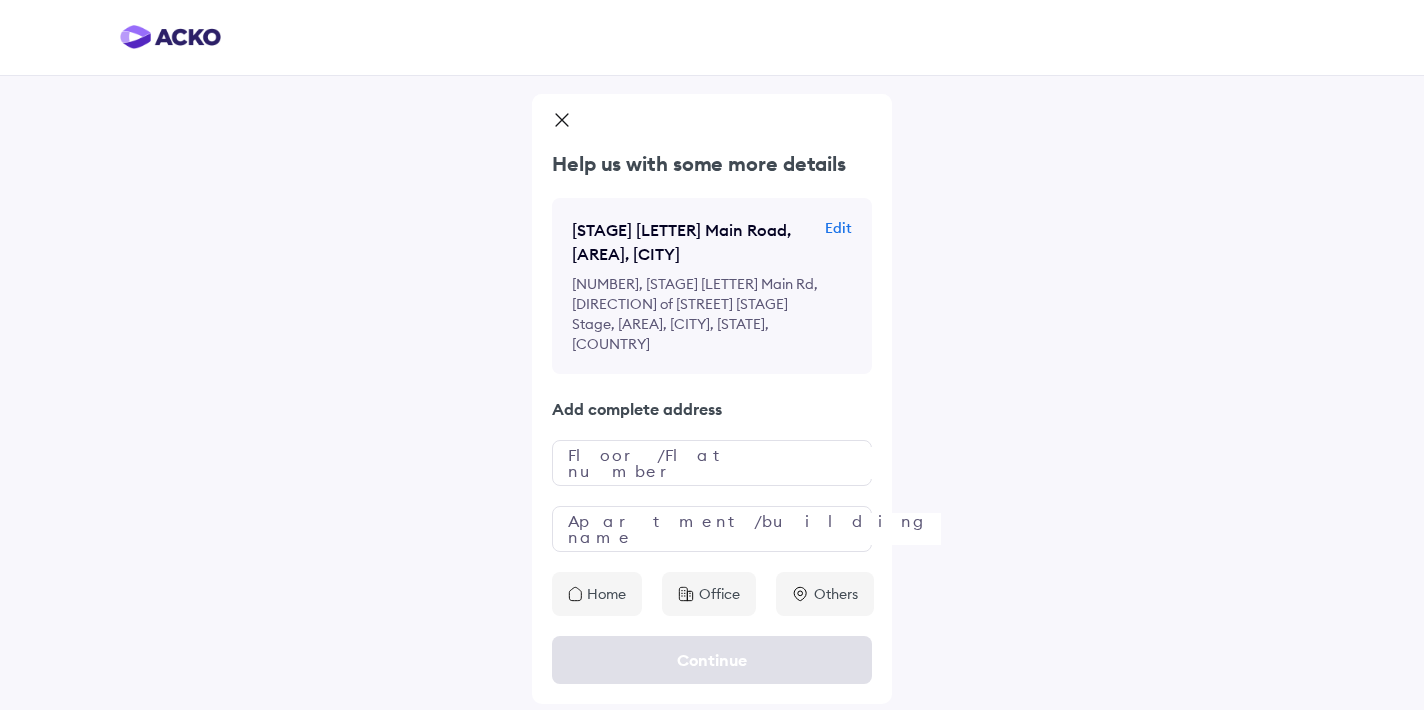 scroll, scrollTop: 18, scrollLeft: 0, axis: vertical 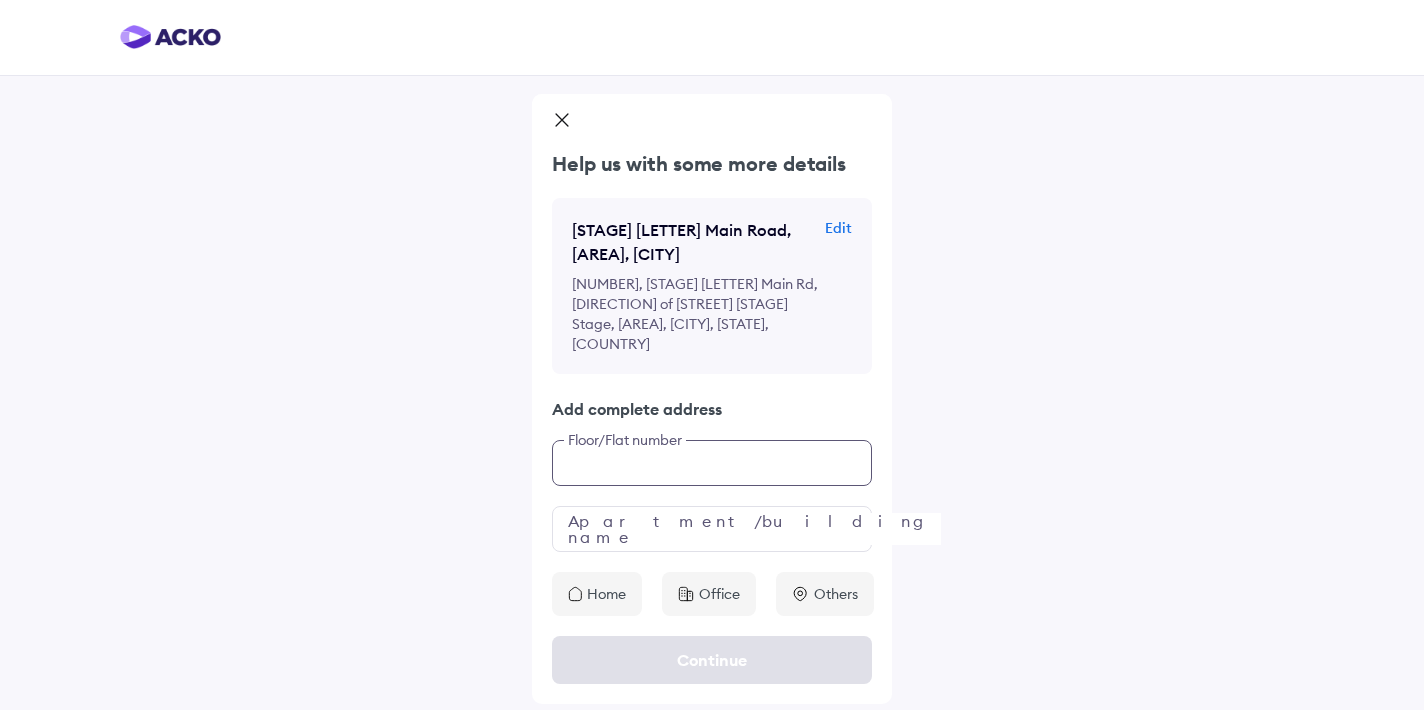click at bounding box center (712, 463) 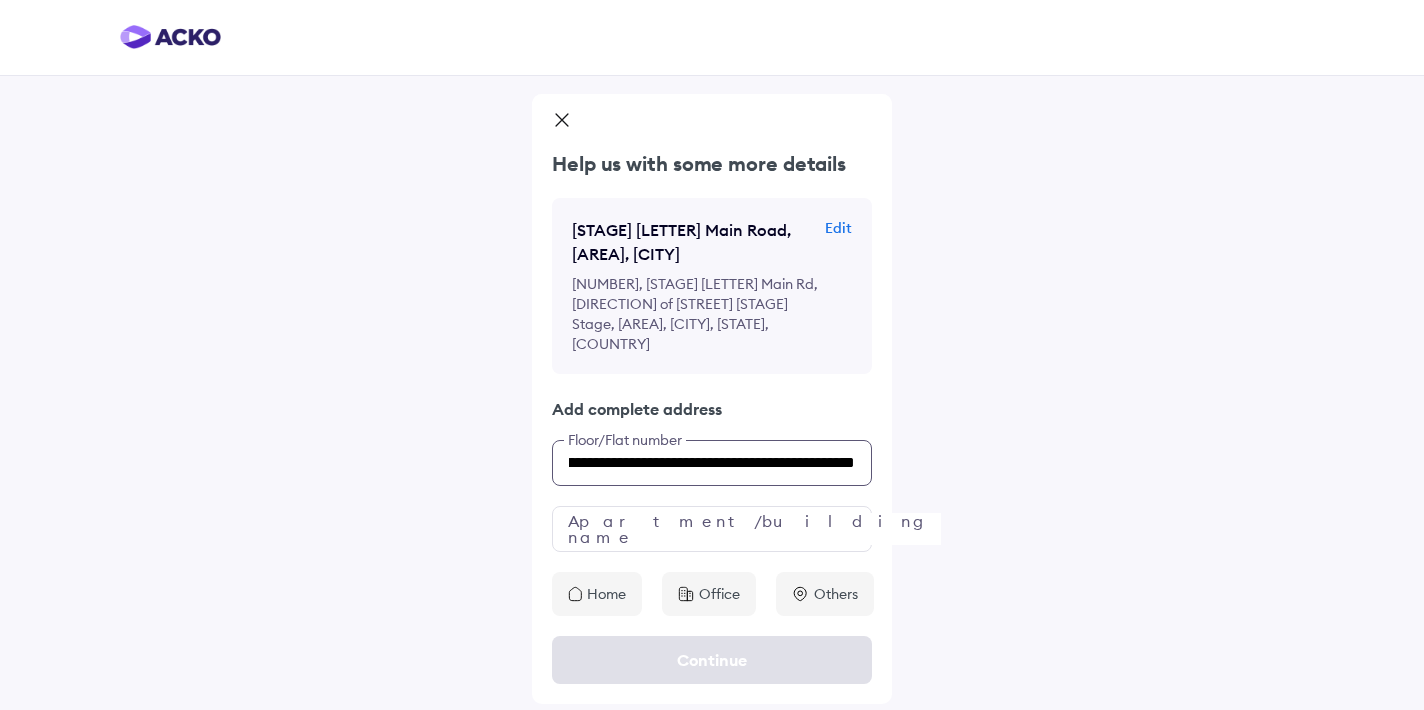 scroll, scrollTop: 0, scrollLeft: 303, axis: horizontal 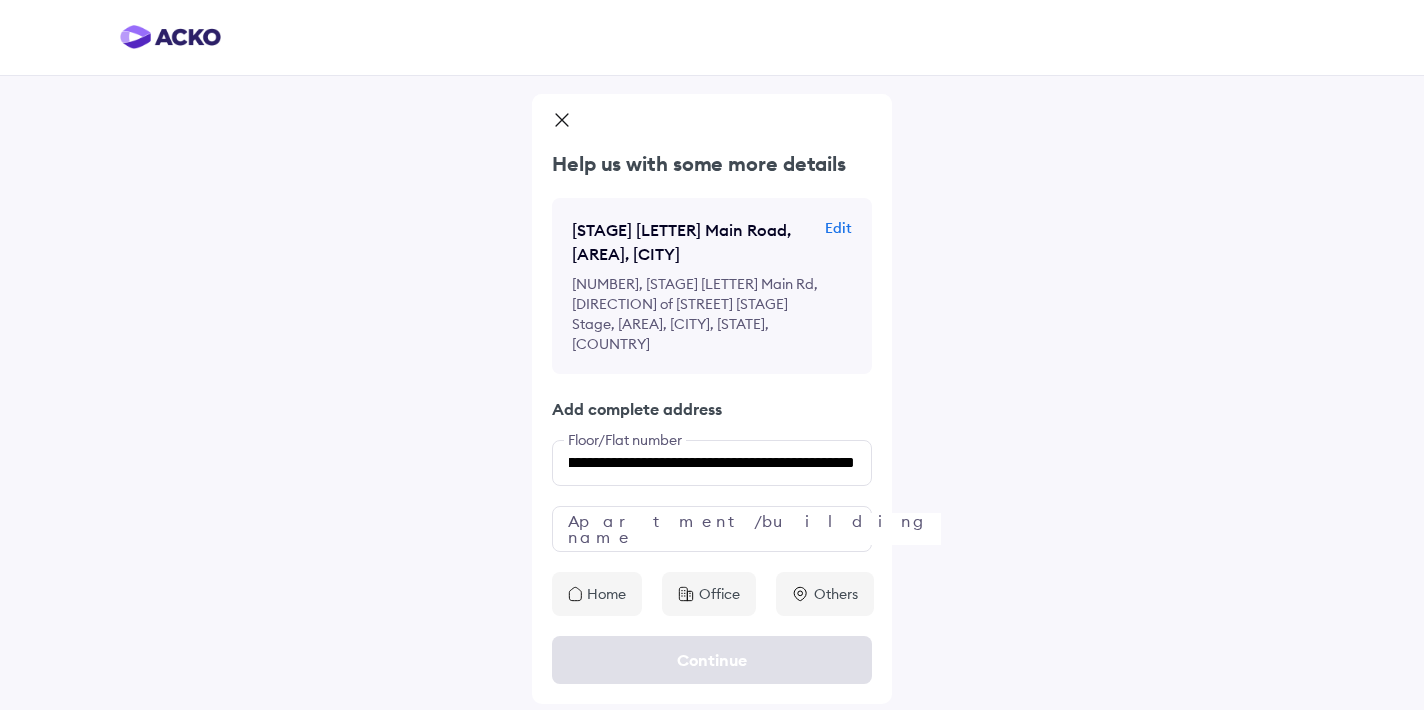 click on "Home" at bounding box center (597, 594) 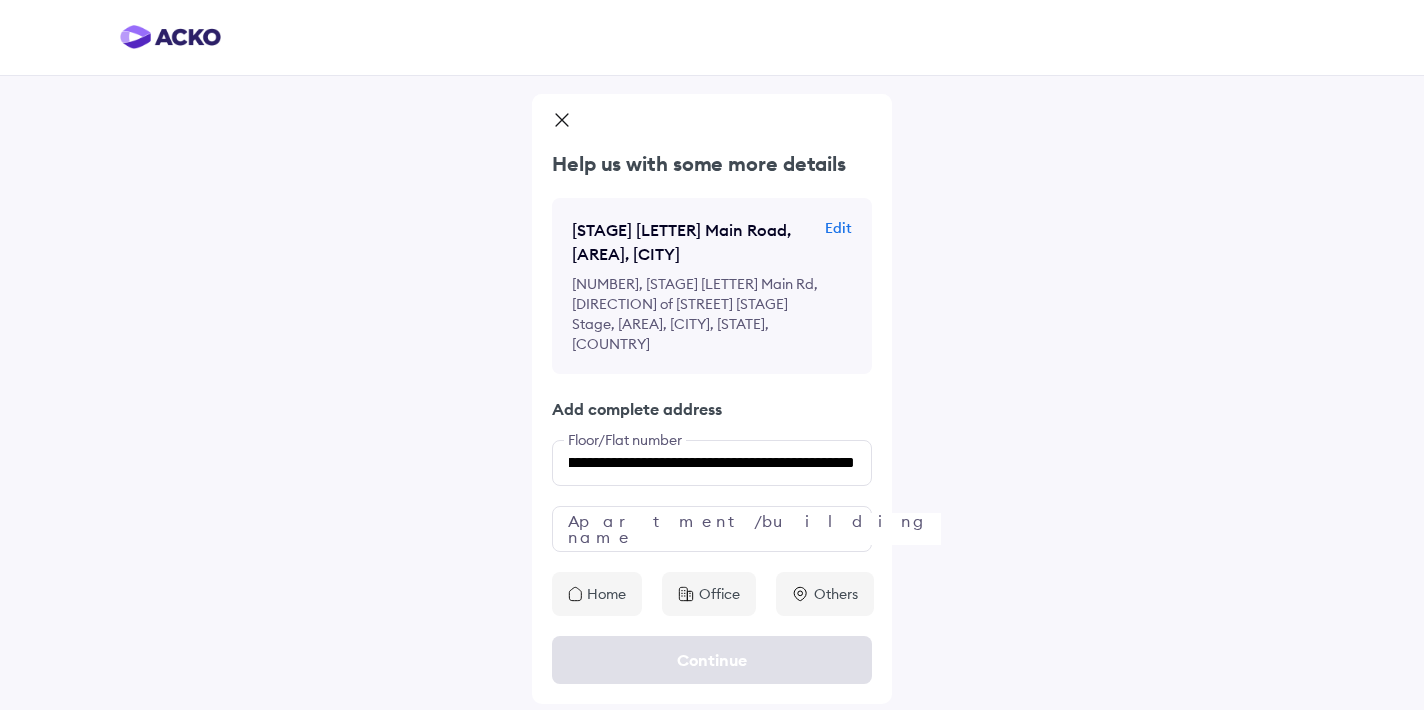 scroll, scrollTop: 0, scrollLeft: 0, axis: both 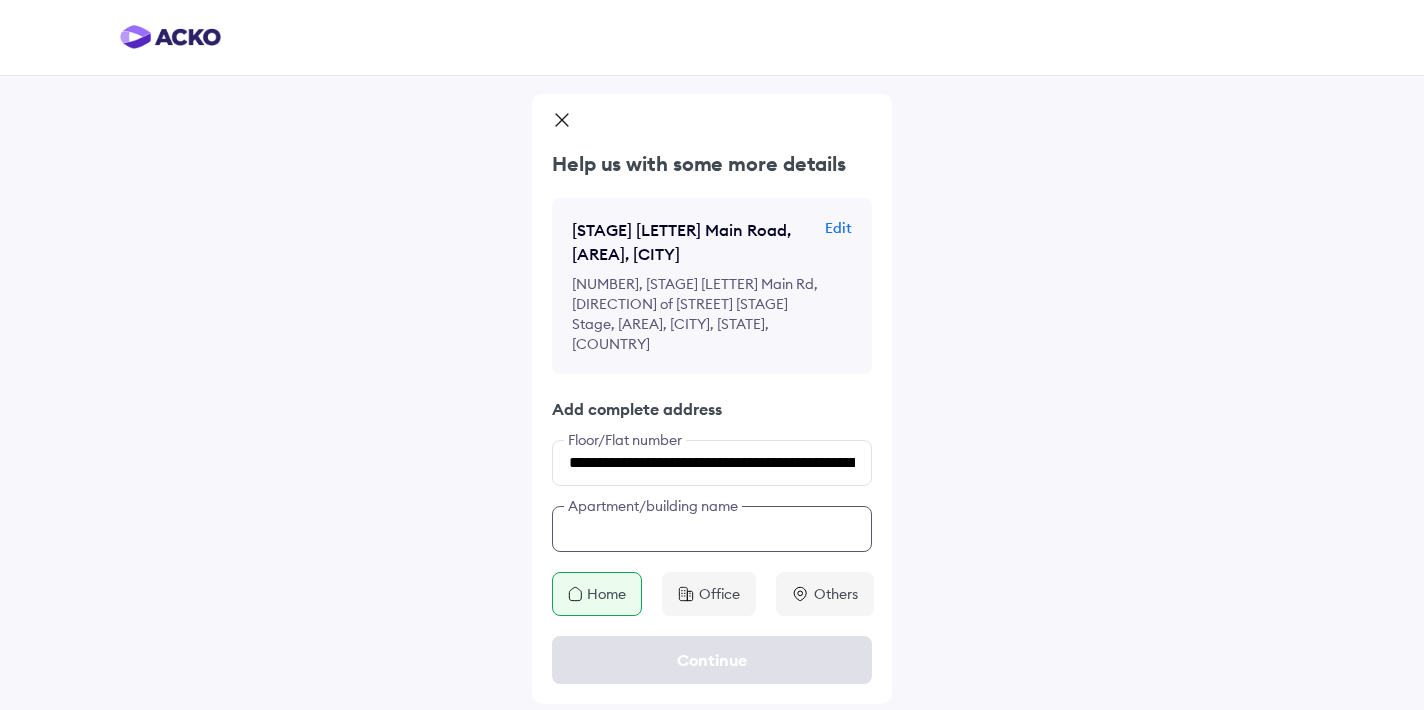 click at bounding box center [712, 529] 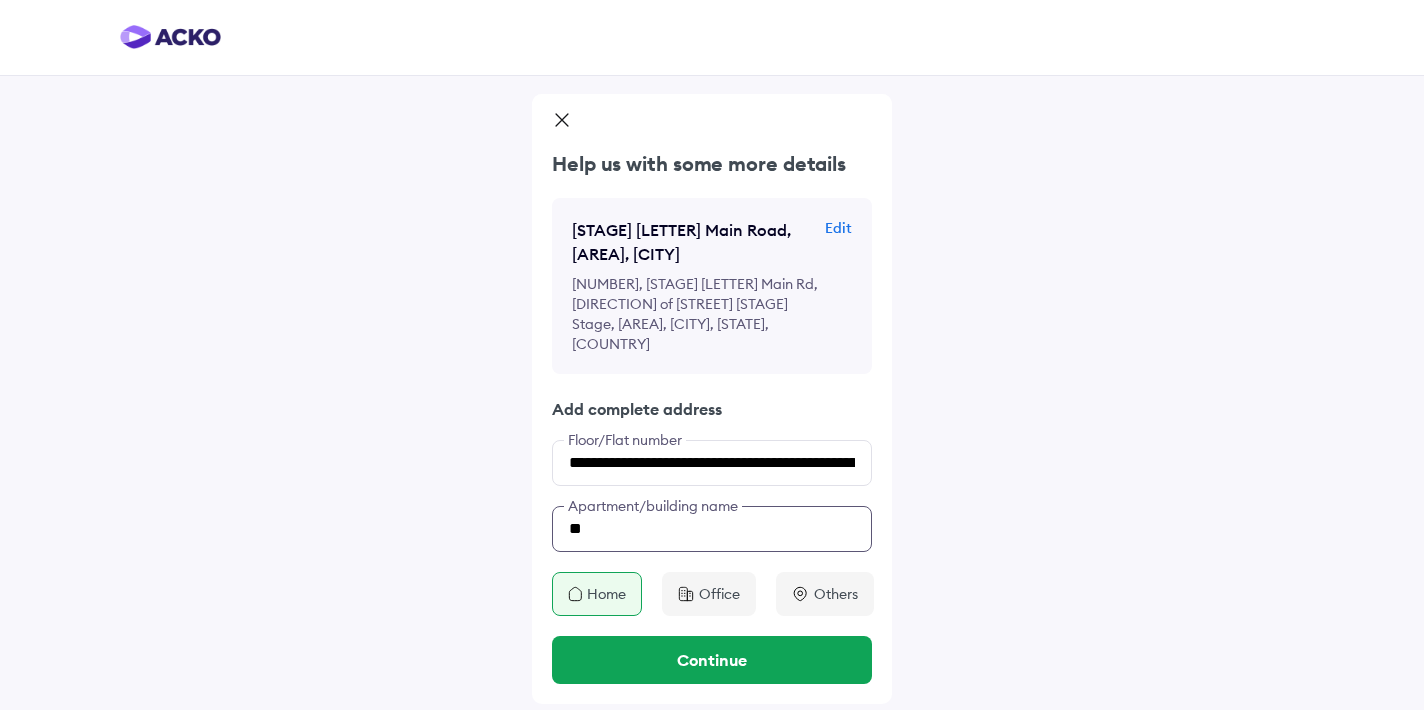 type on "***" 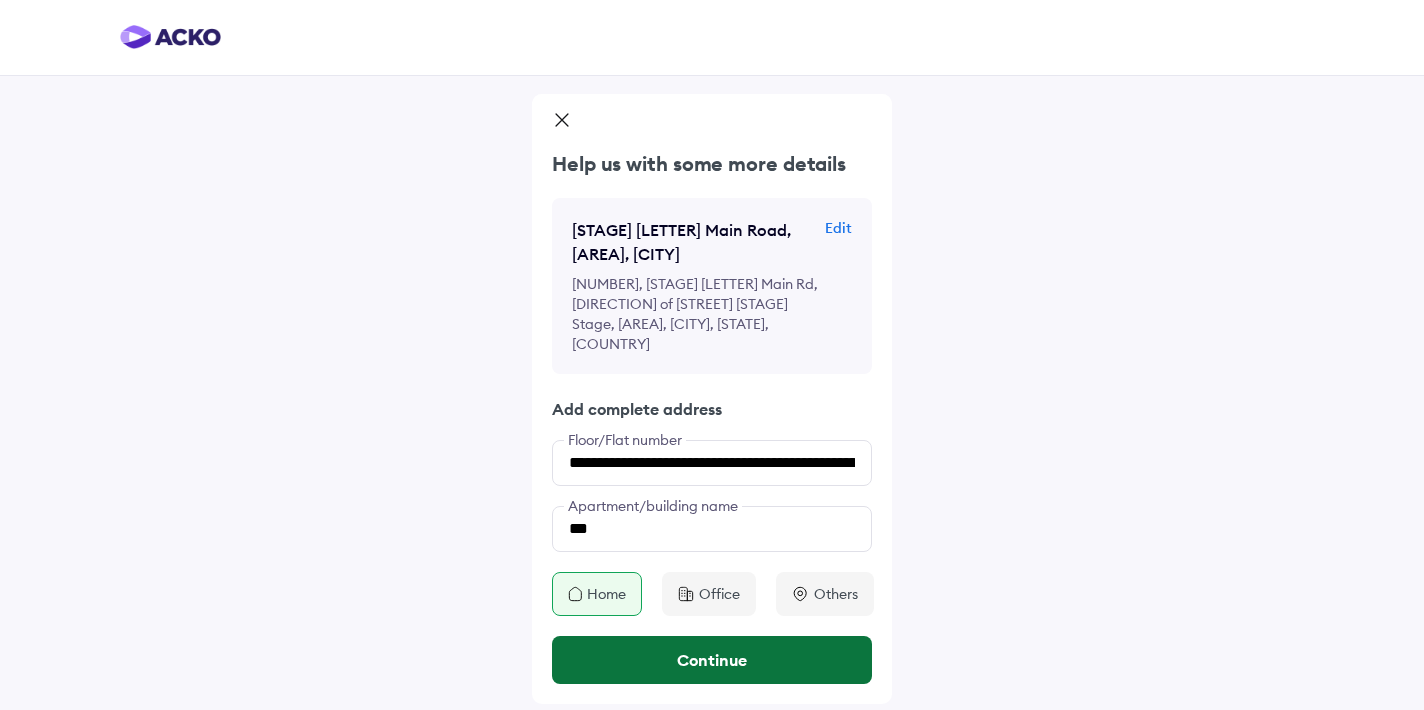 click on "Continue" at bounding box center (712, 660) 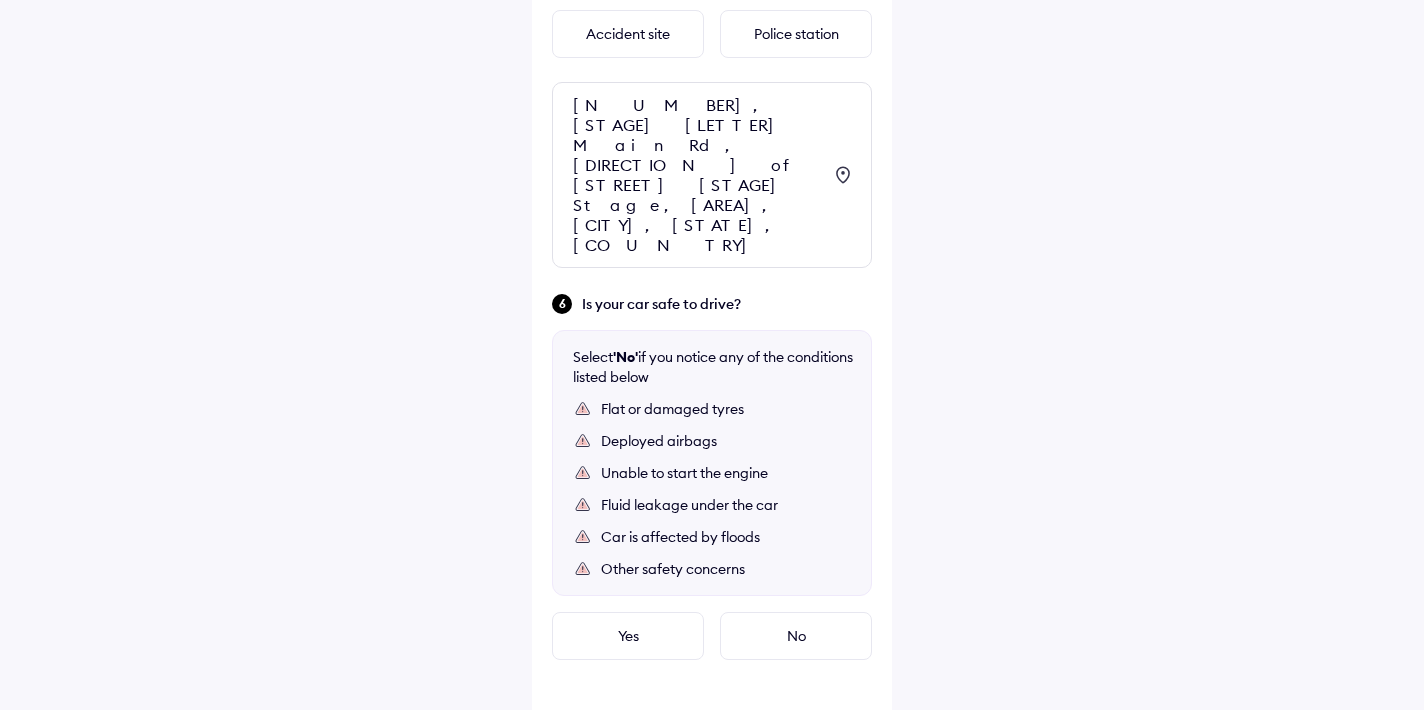 scroll, scrollTop: 995, scrollLeft: 0, axis: vertical 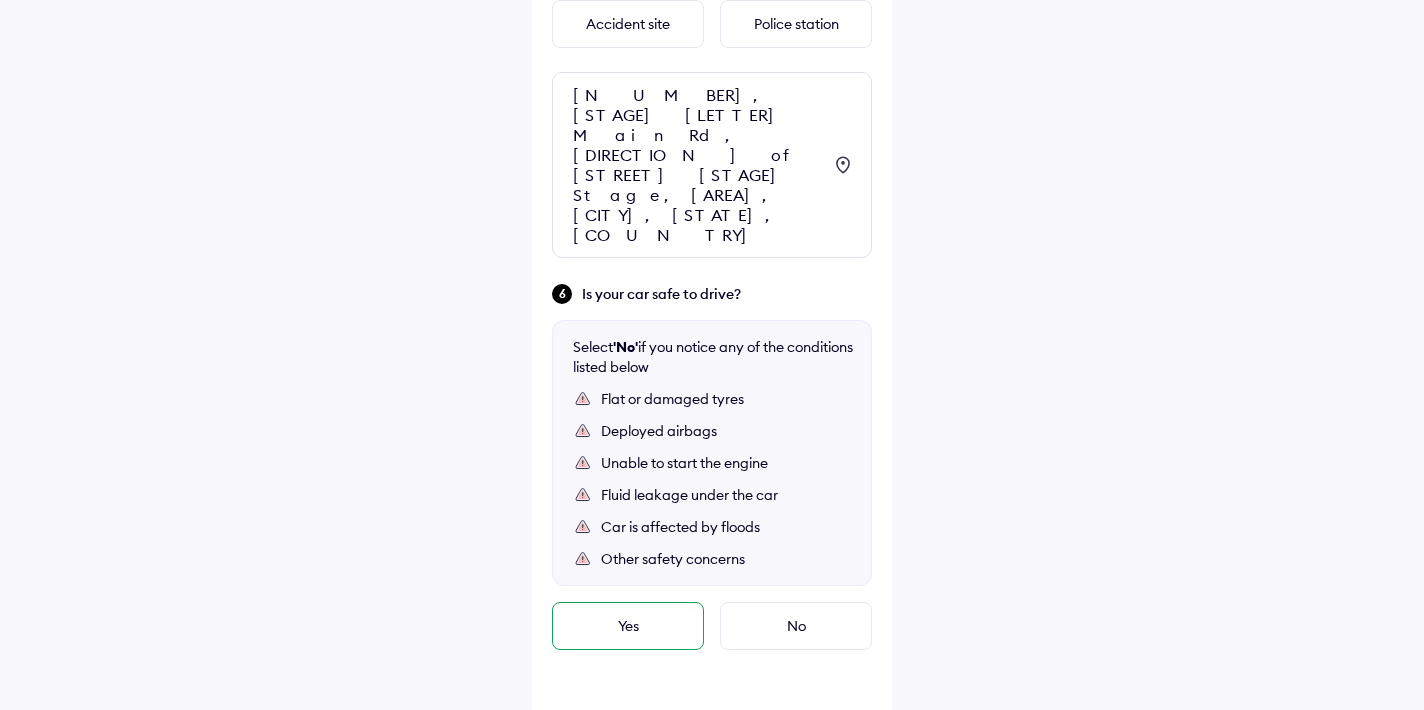 click on "Yes" at bounding box center [628, 626] 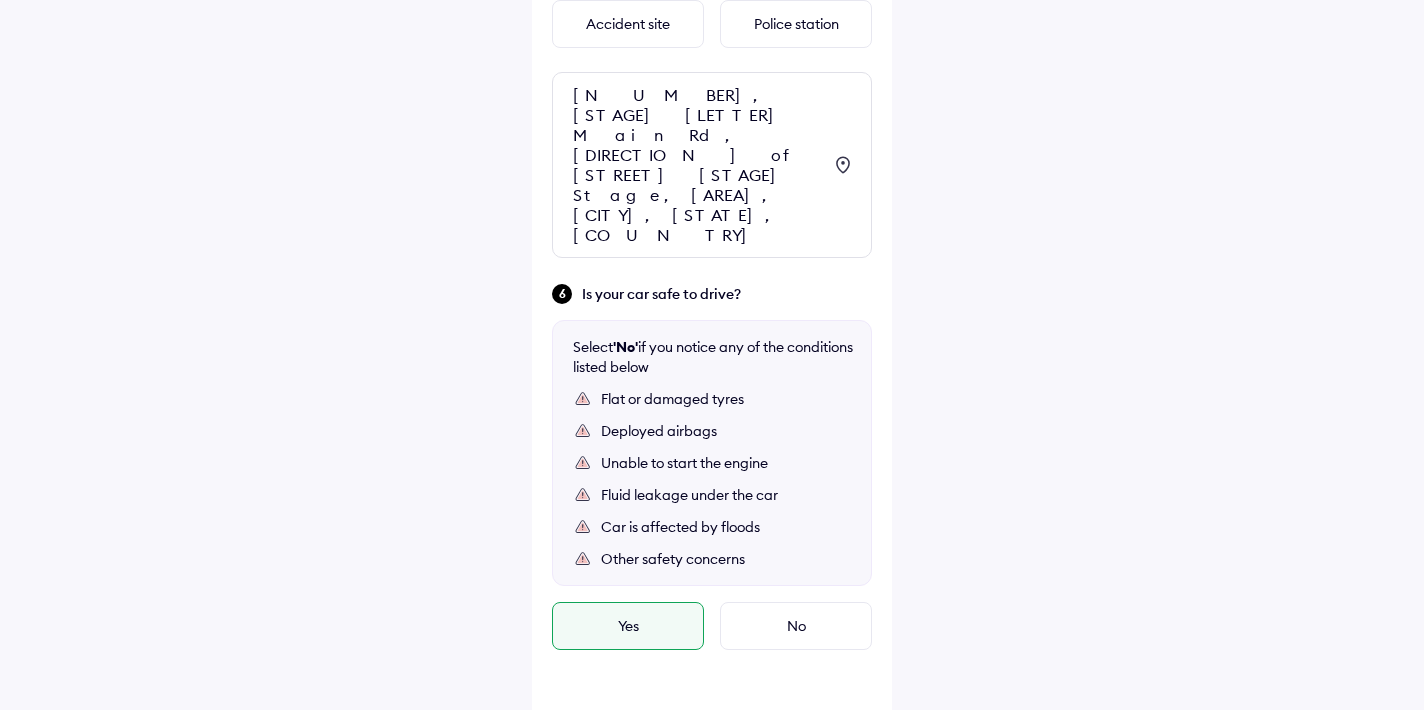 click on "Continue" at bounding box center [712, 746] 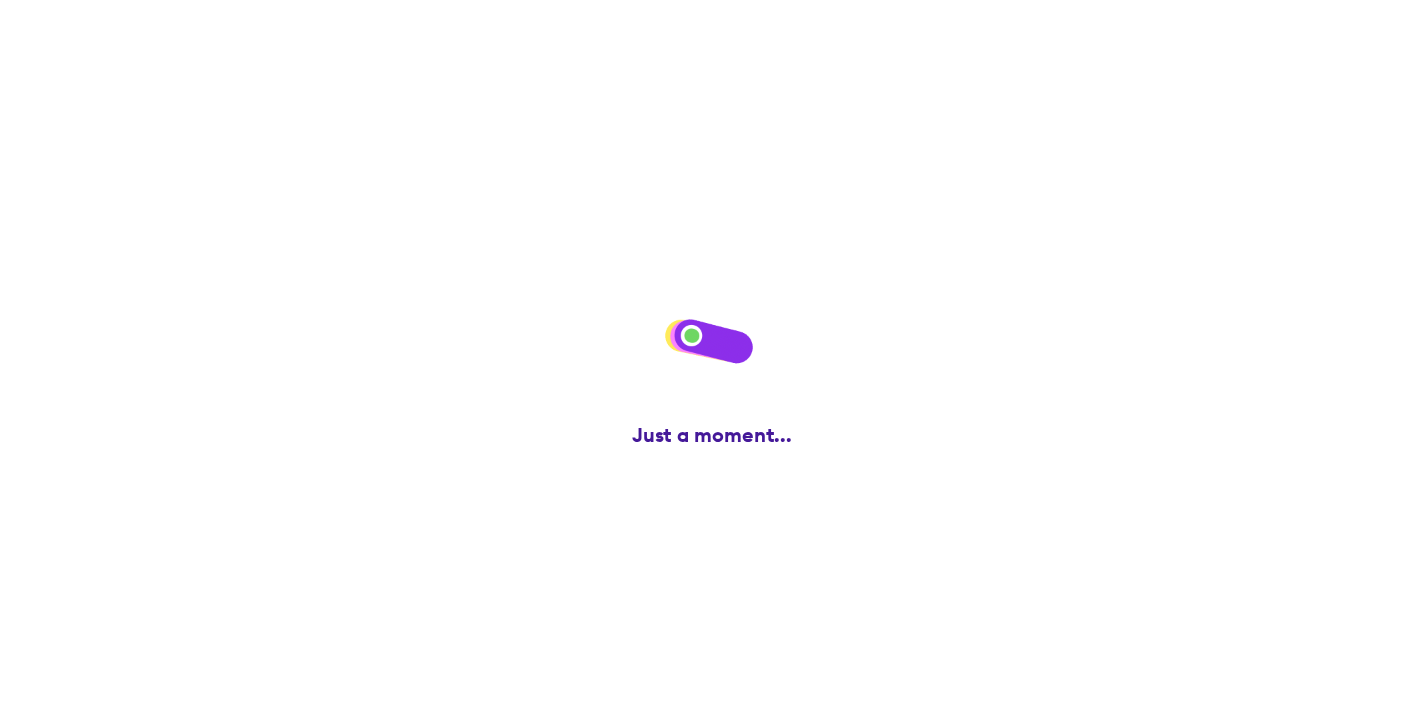 scroll, scrollTop: 0, scrollLeft: 0, axis: both 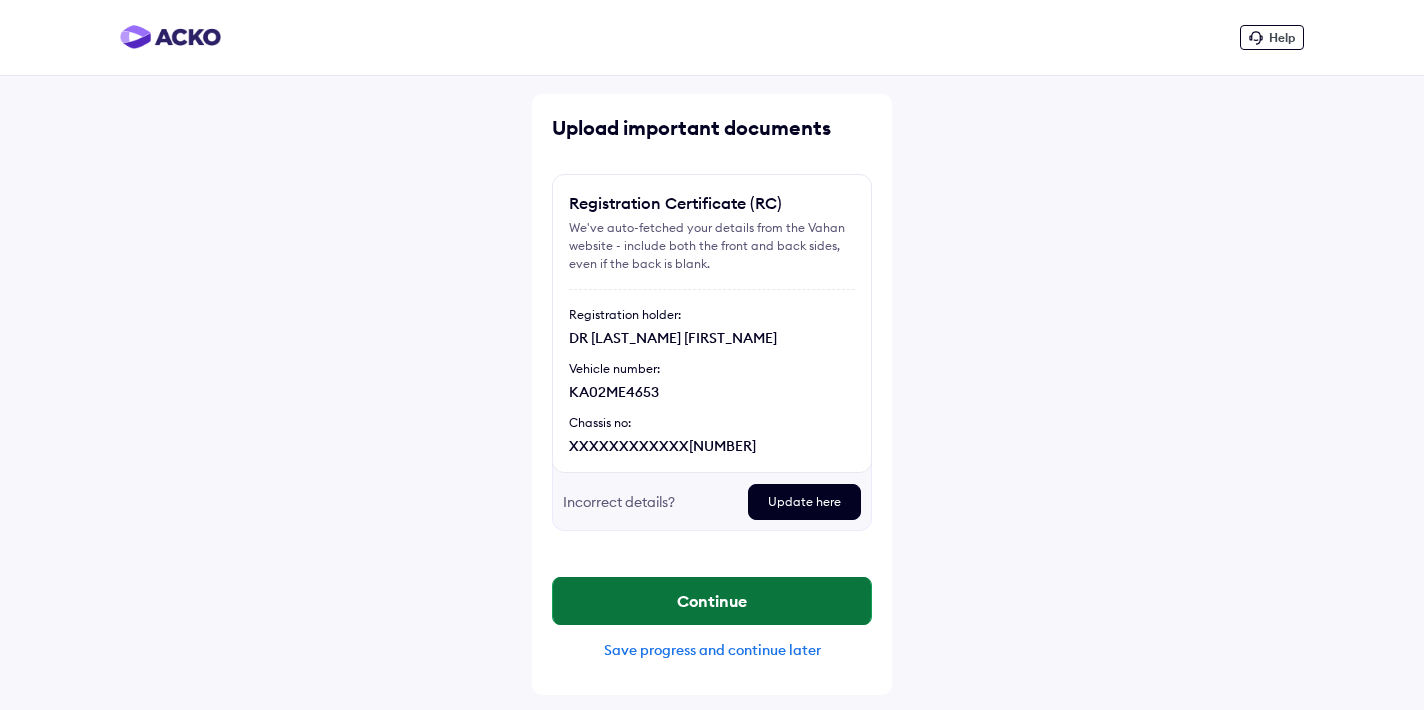 click on "Continue" at bounding box center (712, 601) 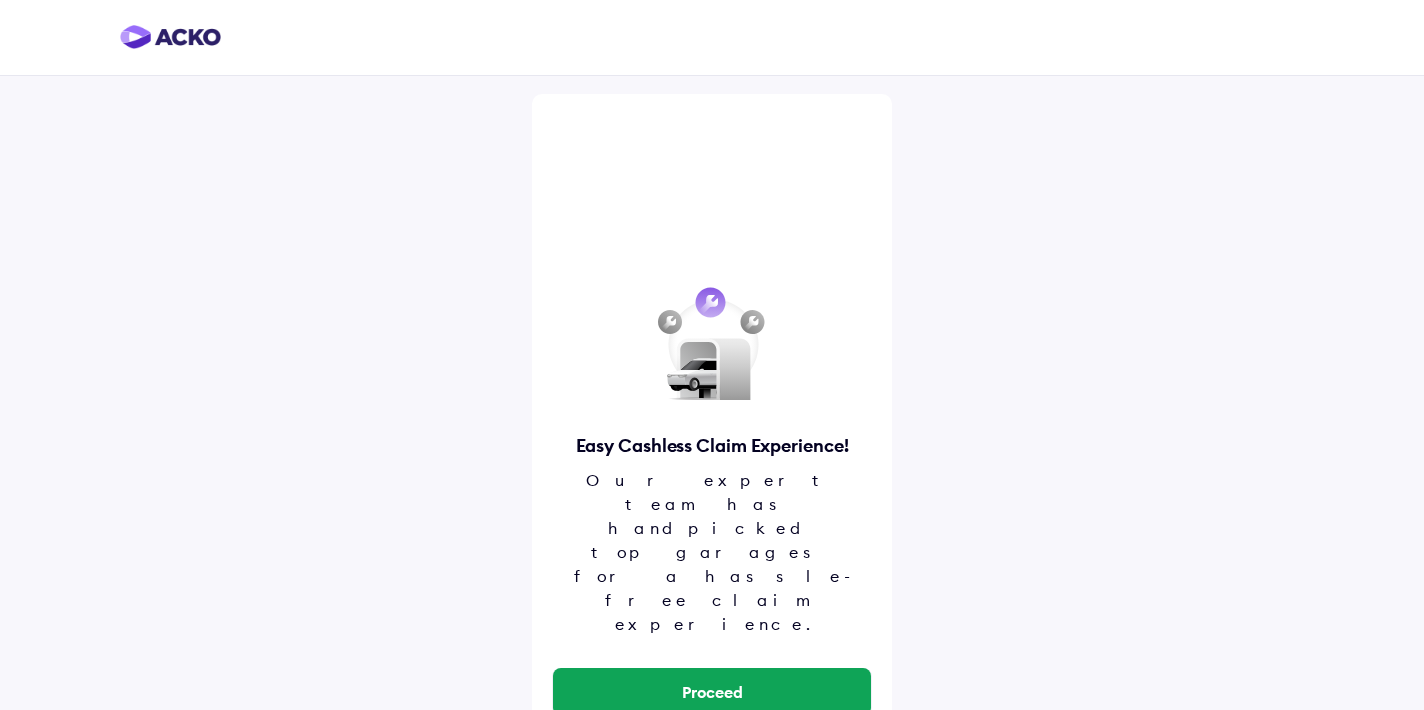 click on "Proceed" at bounding box center [712, 692] 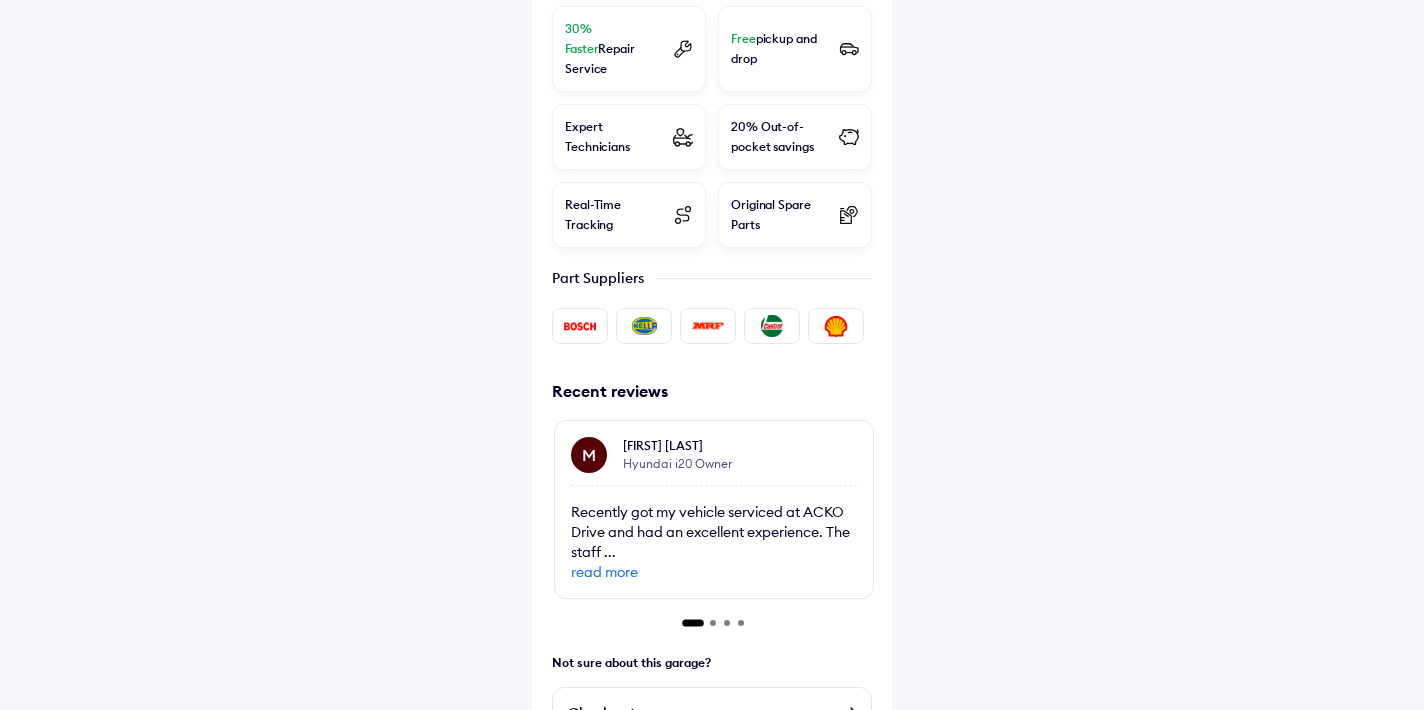 scroll, scrollTop: 801, scrollLeft: 0, axis: vertical 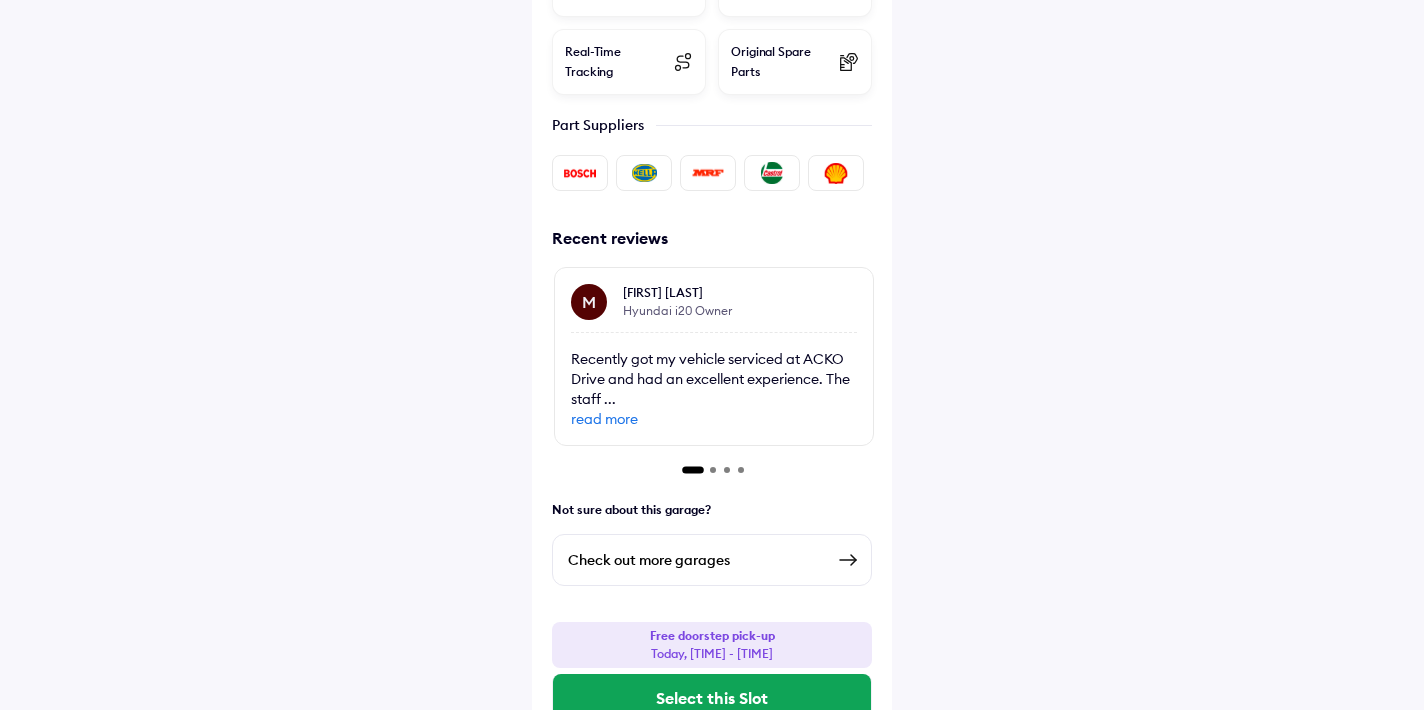 click on "Check out more garages" at bounding box center (696, 560) 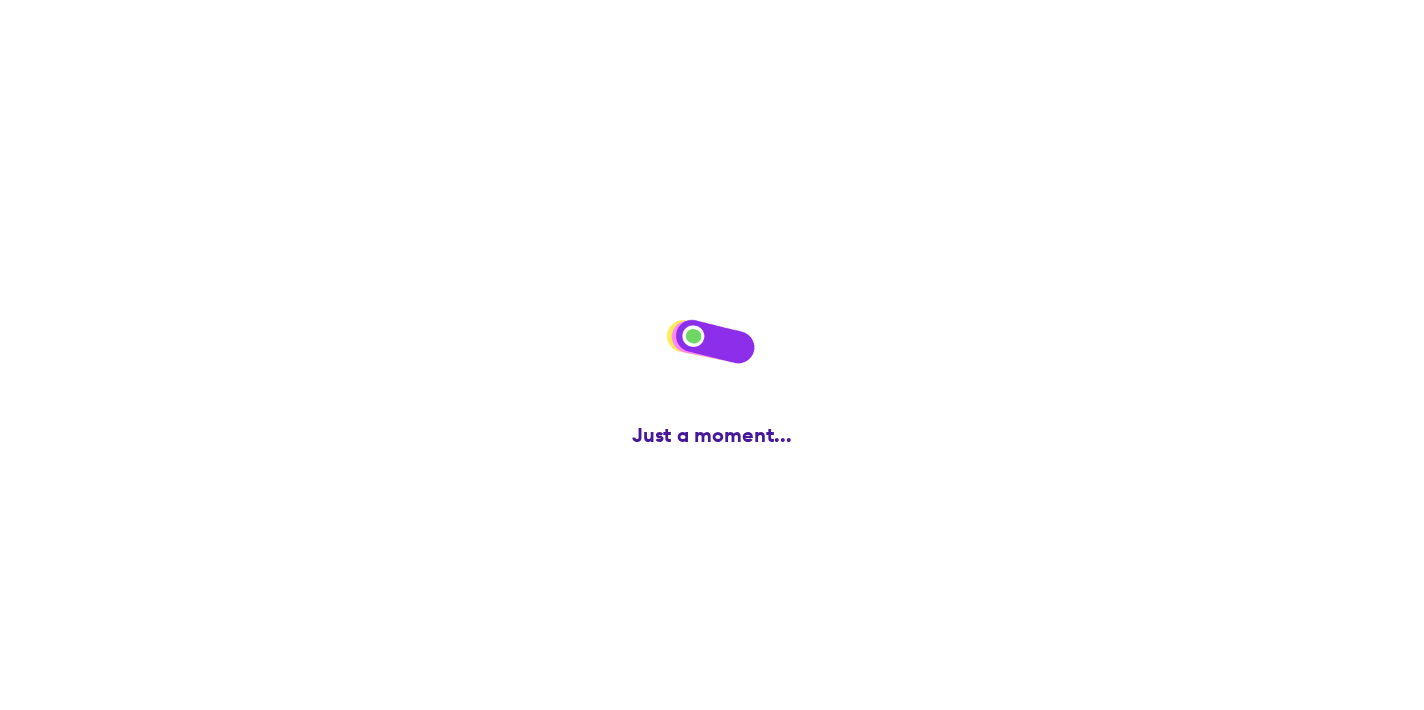 scroll, scrollTop: 0, scrollLeft: 0, axis: both 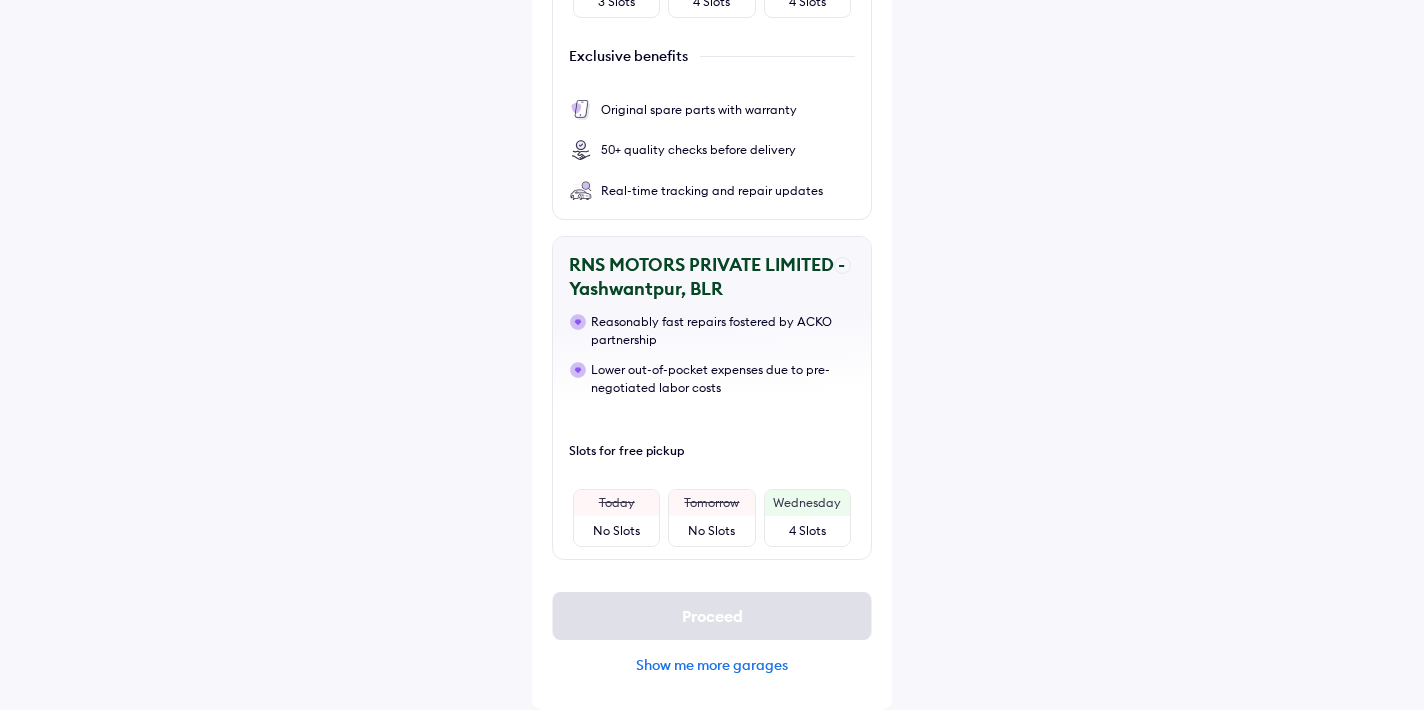 click on "Show me more garages" at bounding box center (712, 665) 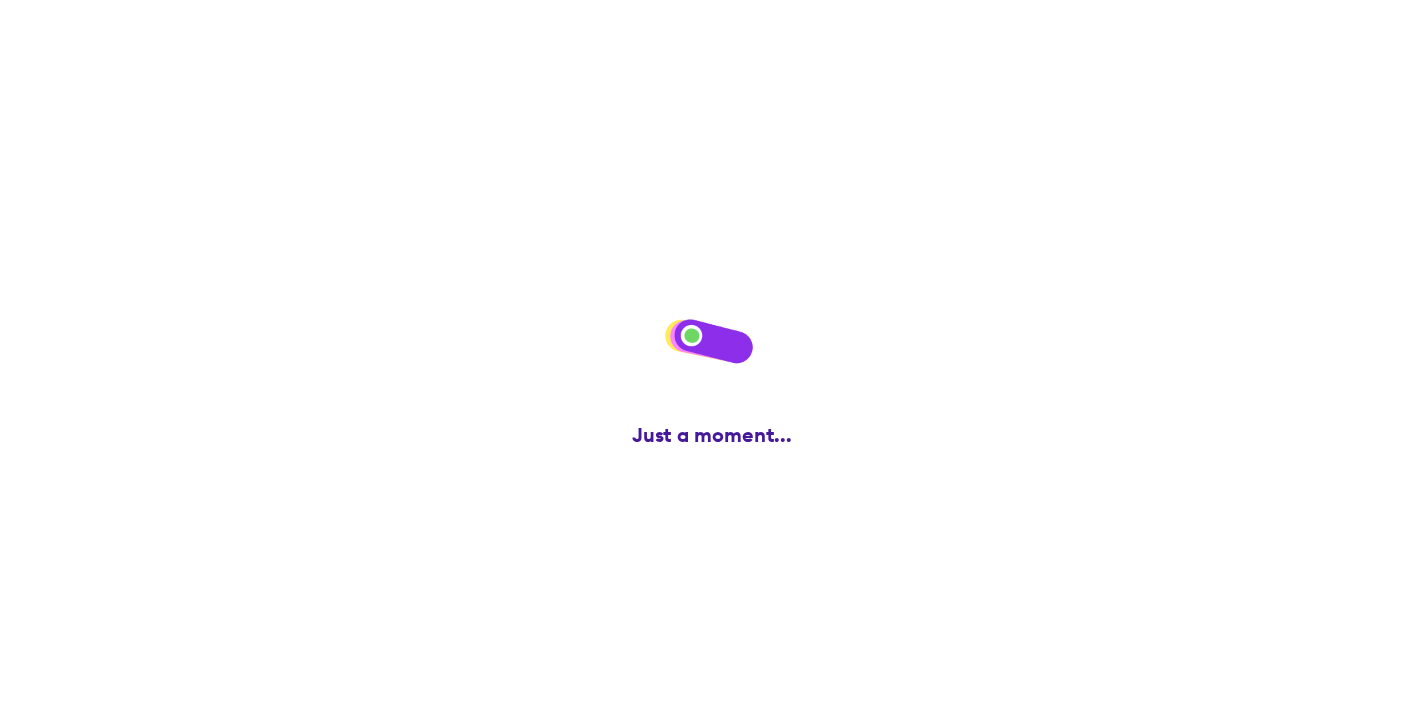 scroll, scrollTop: 0, scrollLeft: 0, axis: both 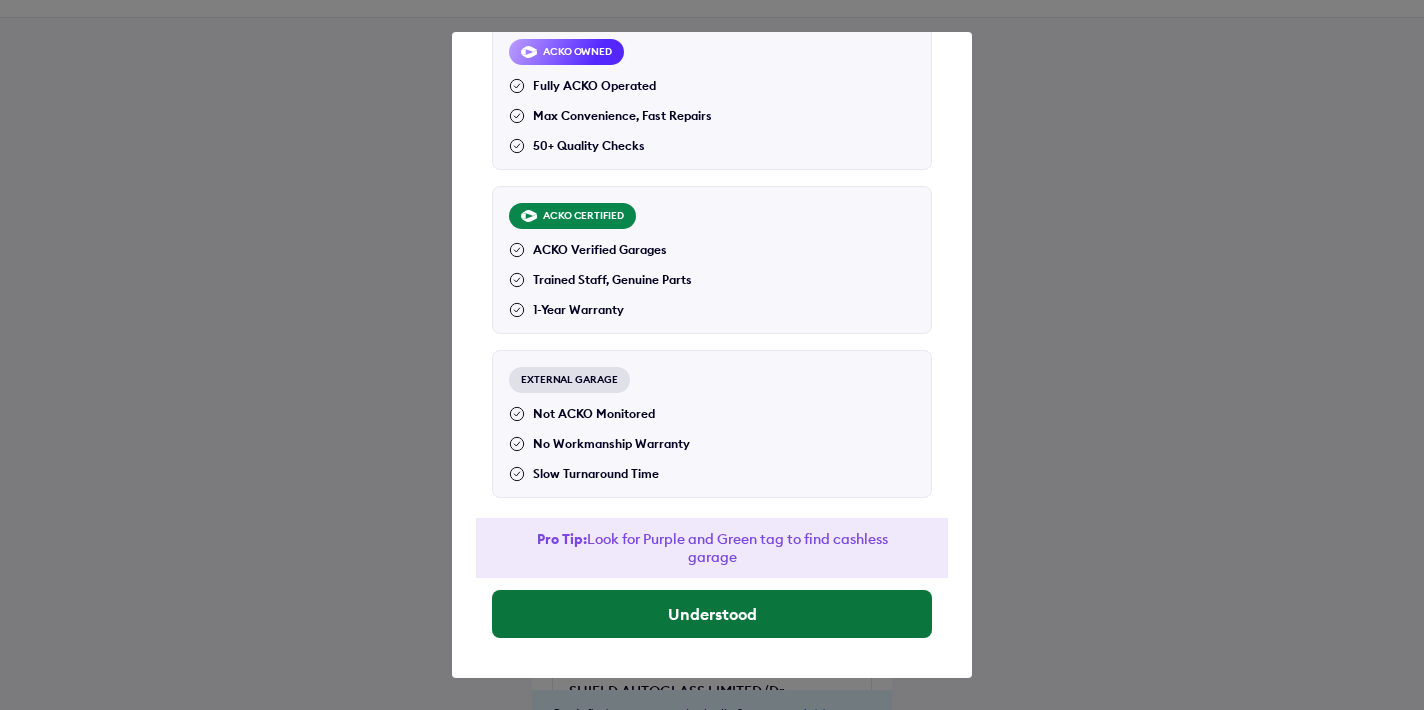 click on "Understood" at bounding box center (712, 614) 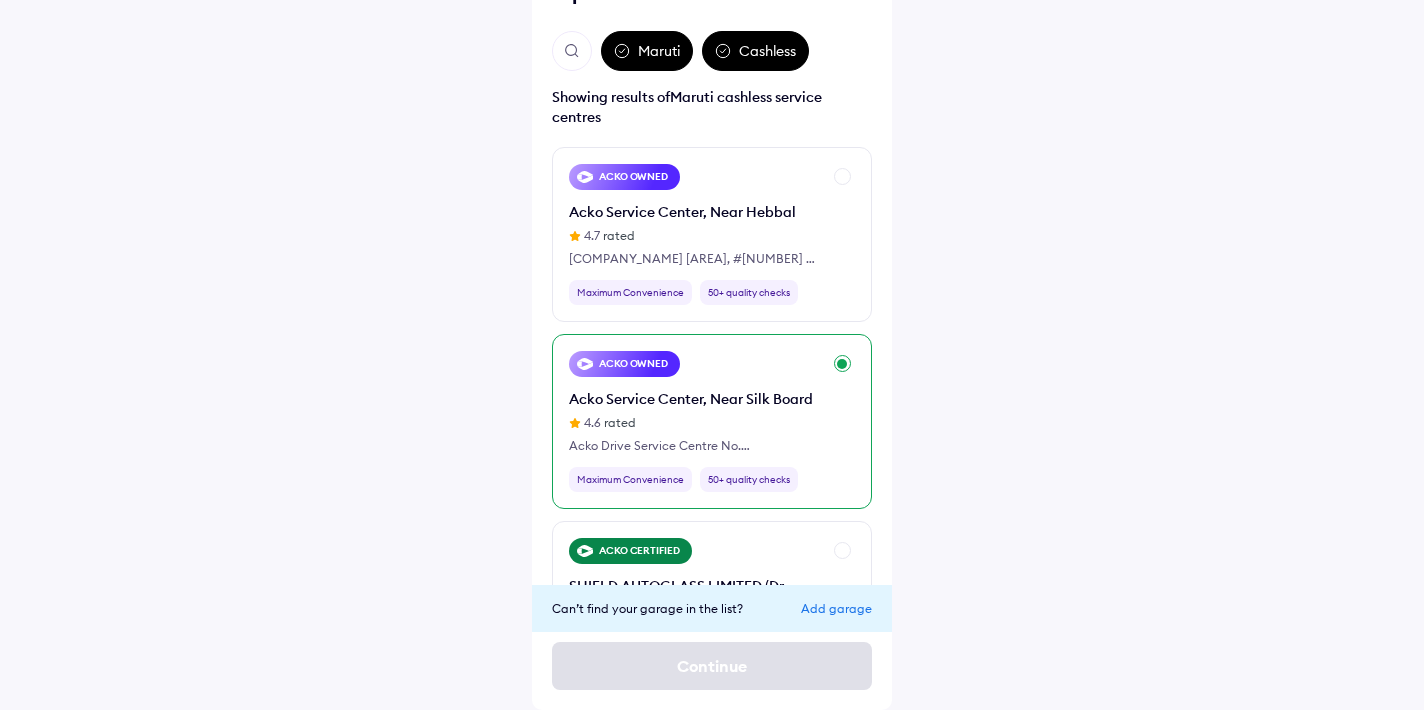 scroll, scrollTop: 138, scrollLeft: 0, axis: vertical 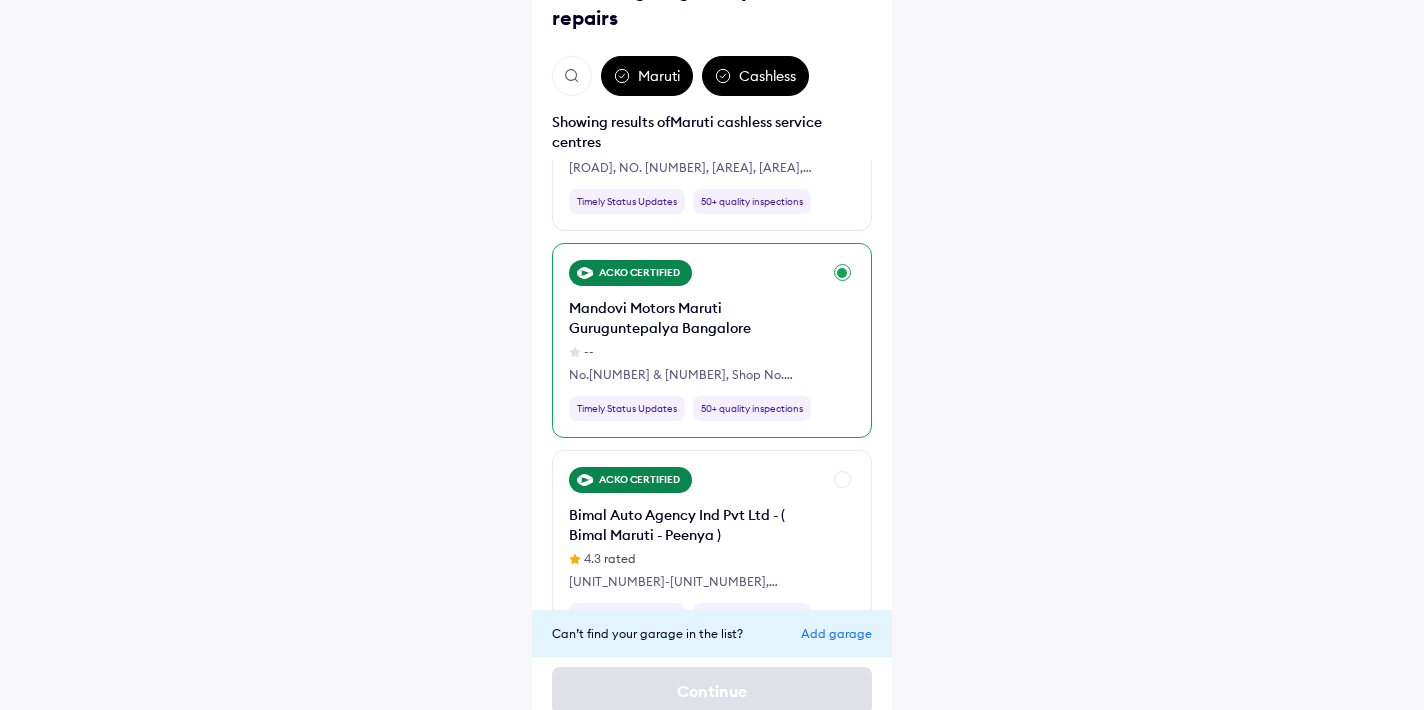 click on "Mandovi Motors Maruti Guruguntepalya Bangalore" at bounding box center (695, 318) 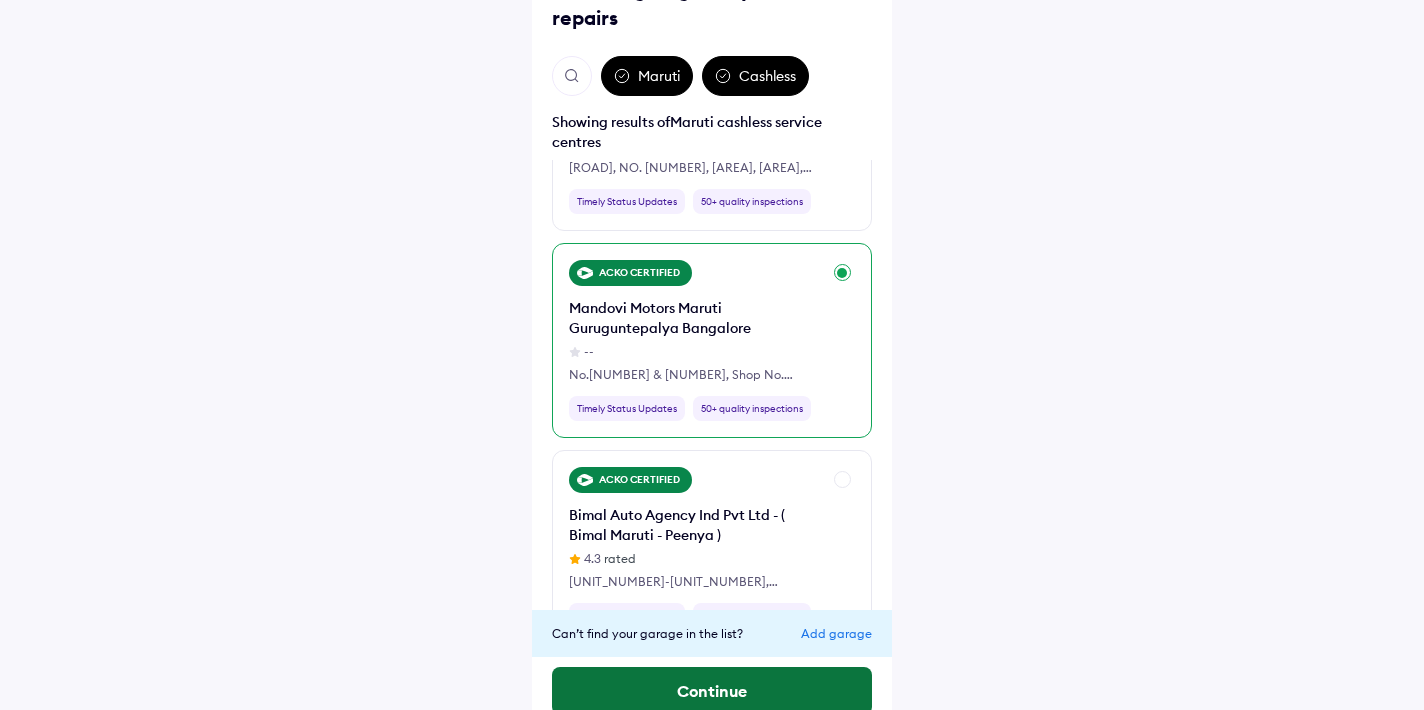 click on "Continue" at bounding box center [712, 691] 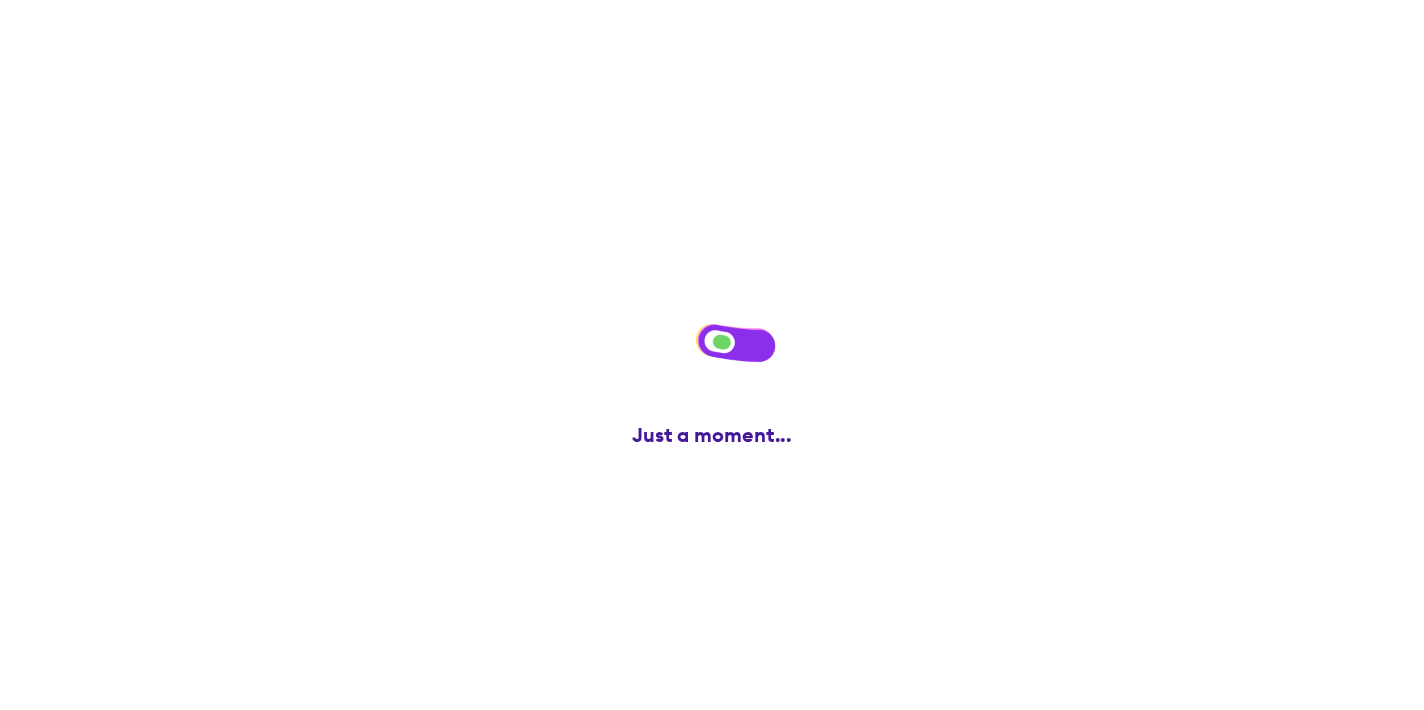 scroll, scrollTop: 0, scrollLeft: 0, axis: both 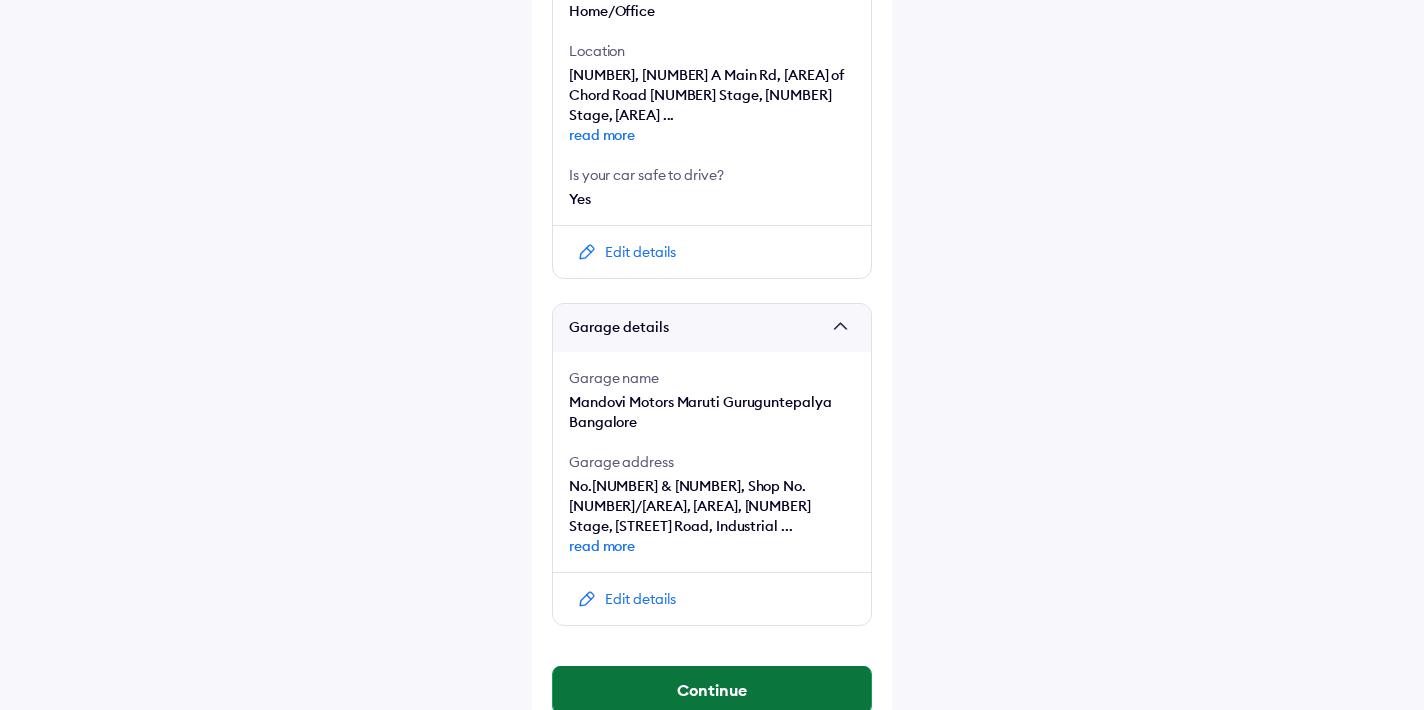 click on "Continue" at bounding box center [712, 690] 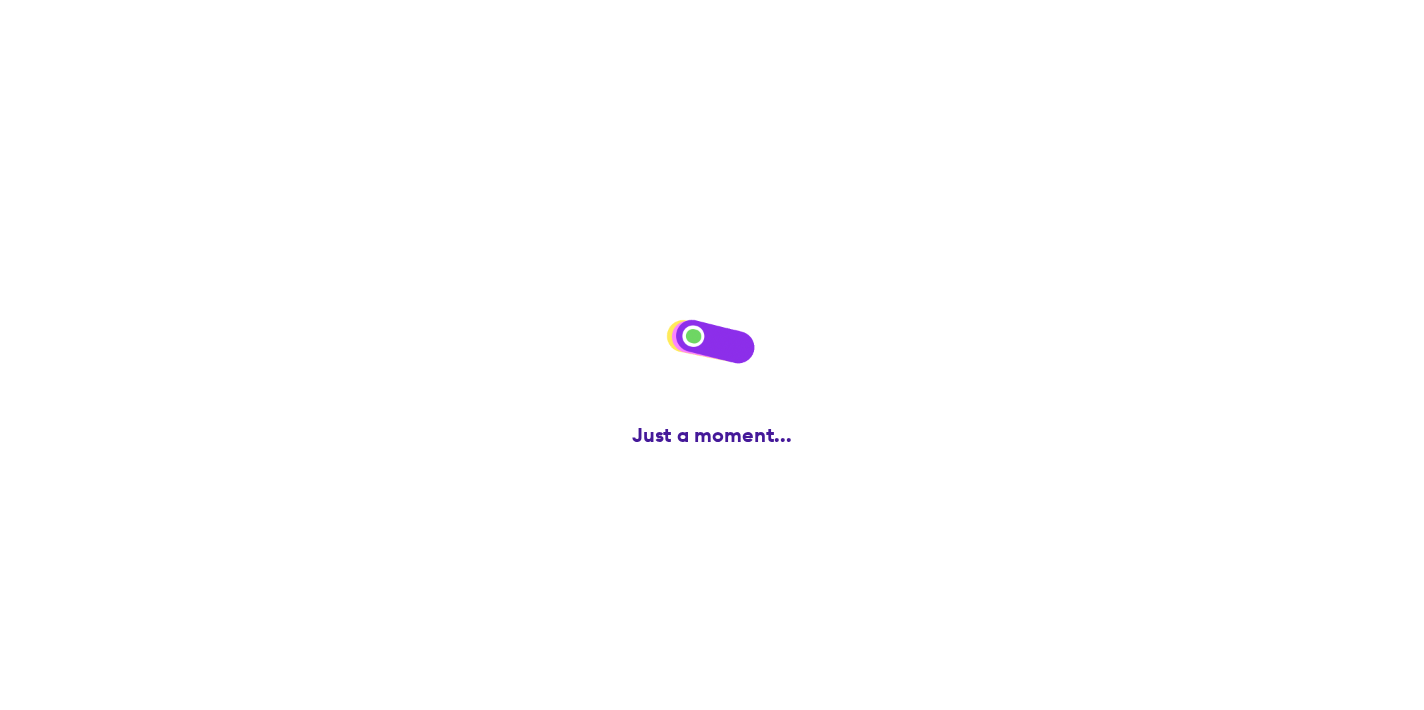 scroll, scrollTop: 0, scrollLeft: 0, axis: both 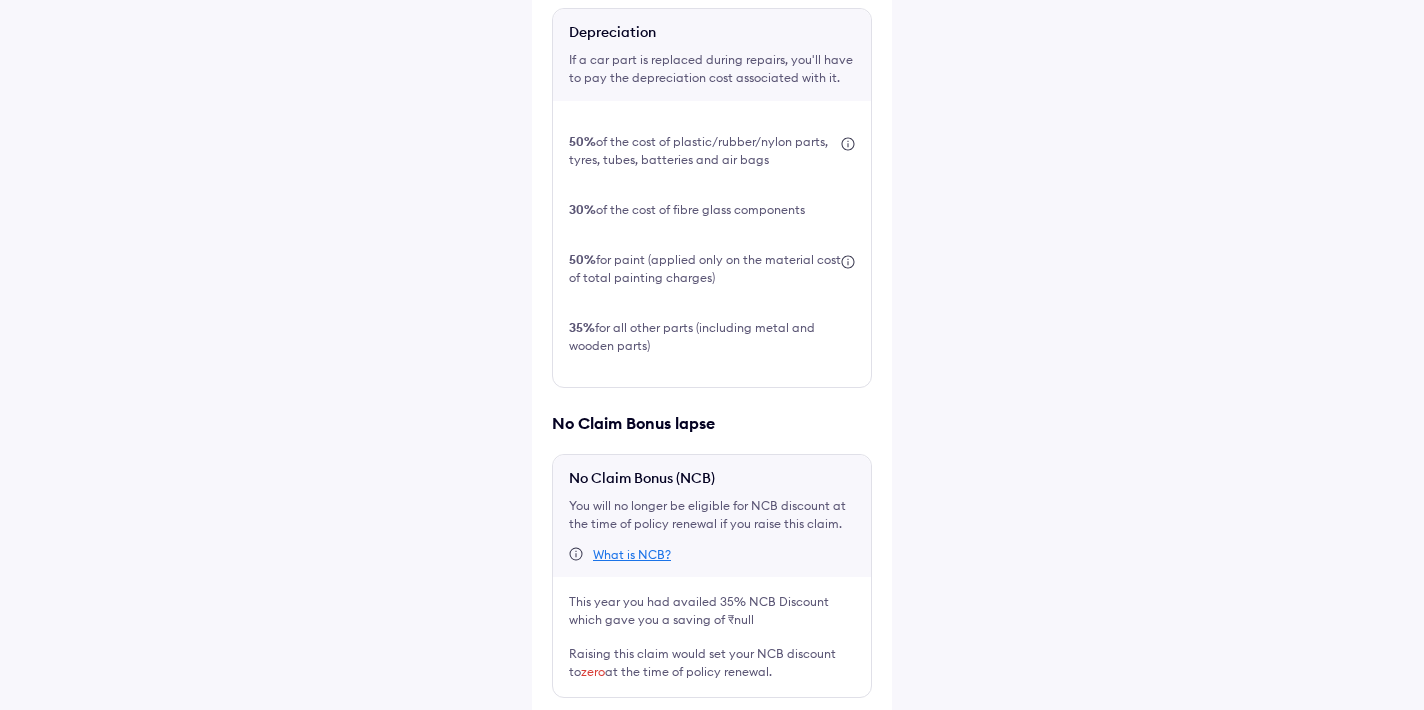 click on "What is NCB?" at bounding box center [632, 555] 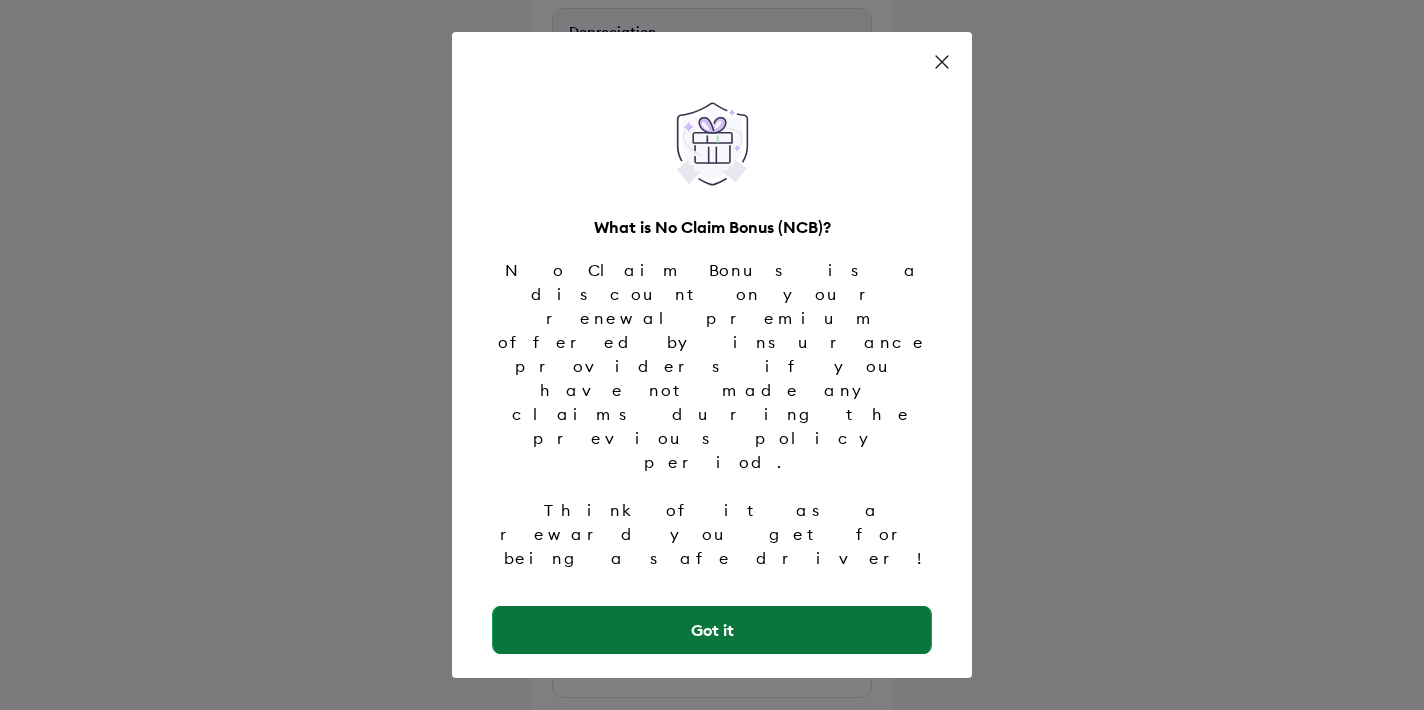 click on "Got it" at bounding box center [712, 630] 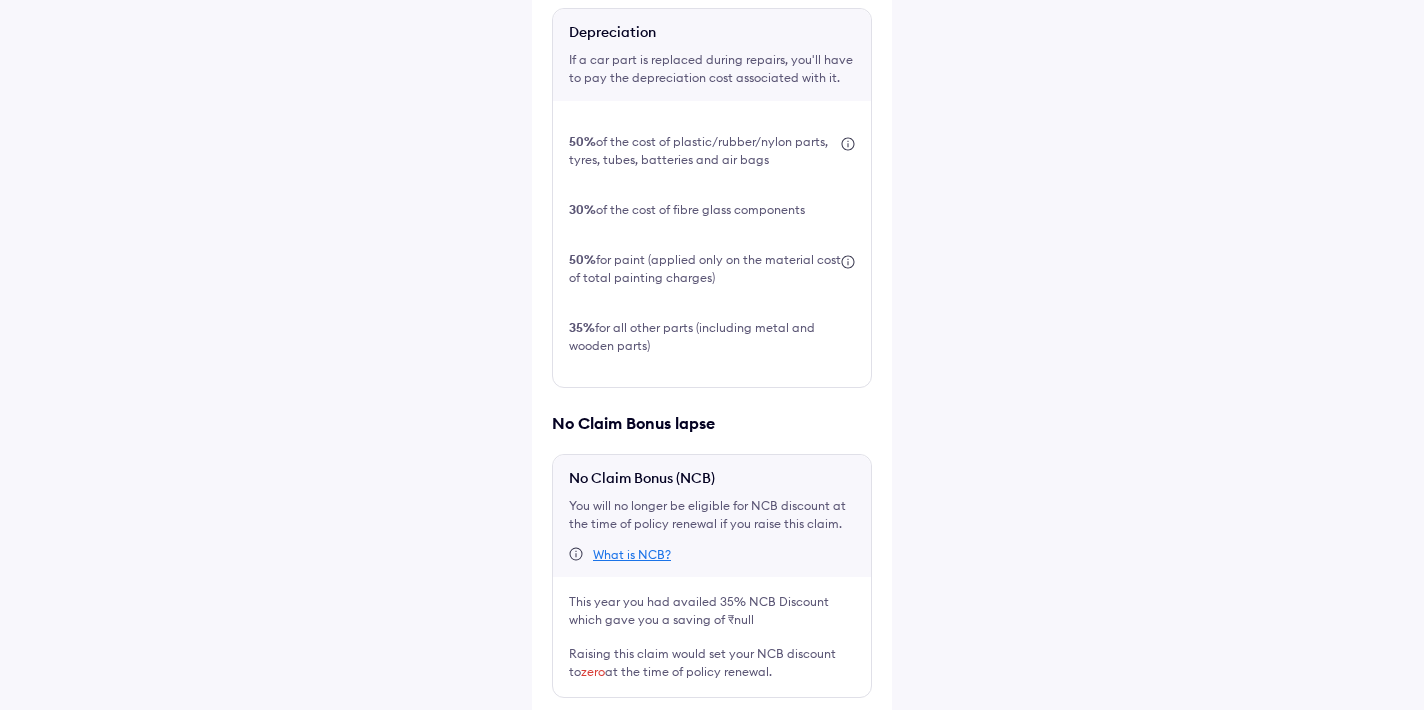 click at bounding box center (560, 730) 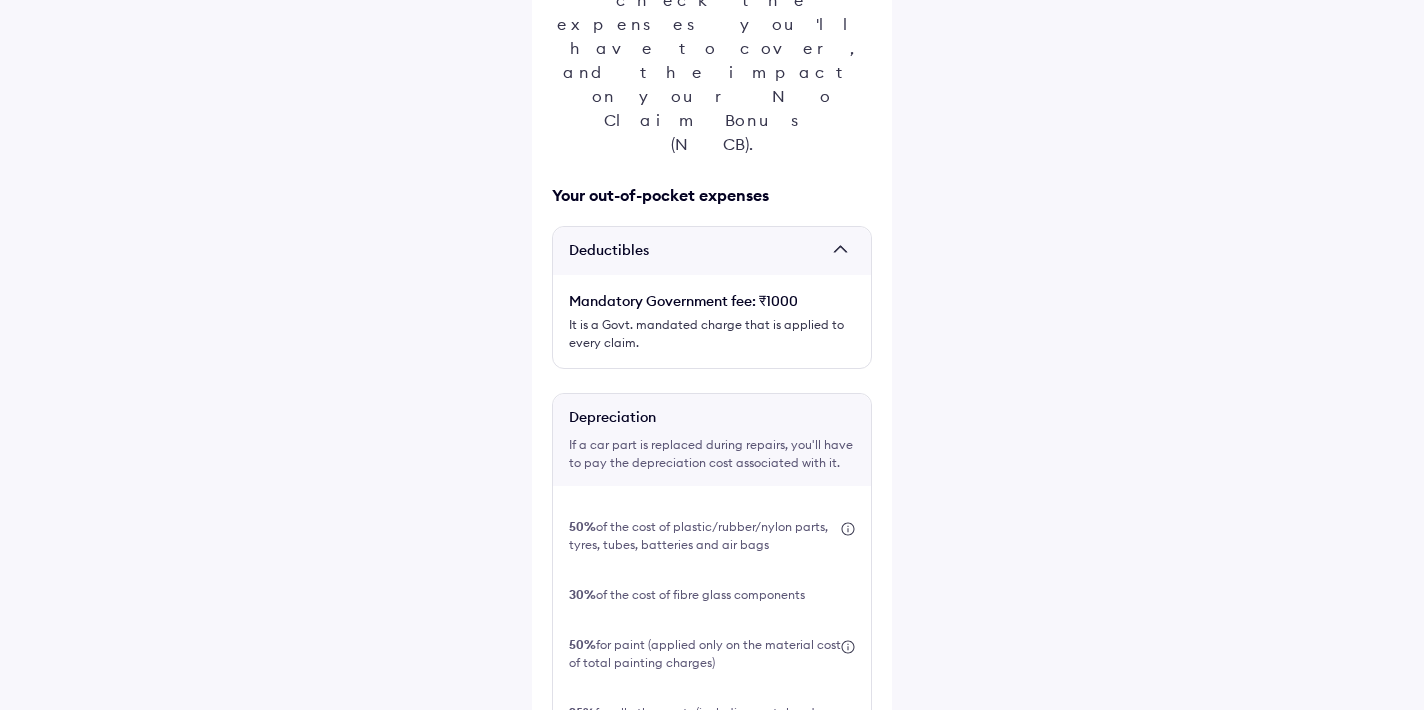 scroll, scrollTop: 699, scrollLeft: 0, axis: vertical 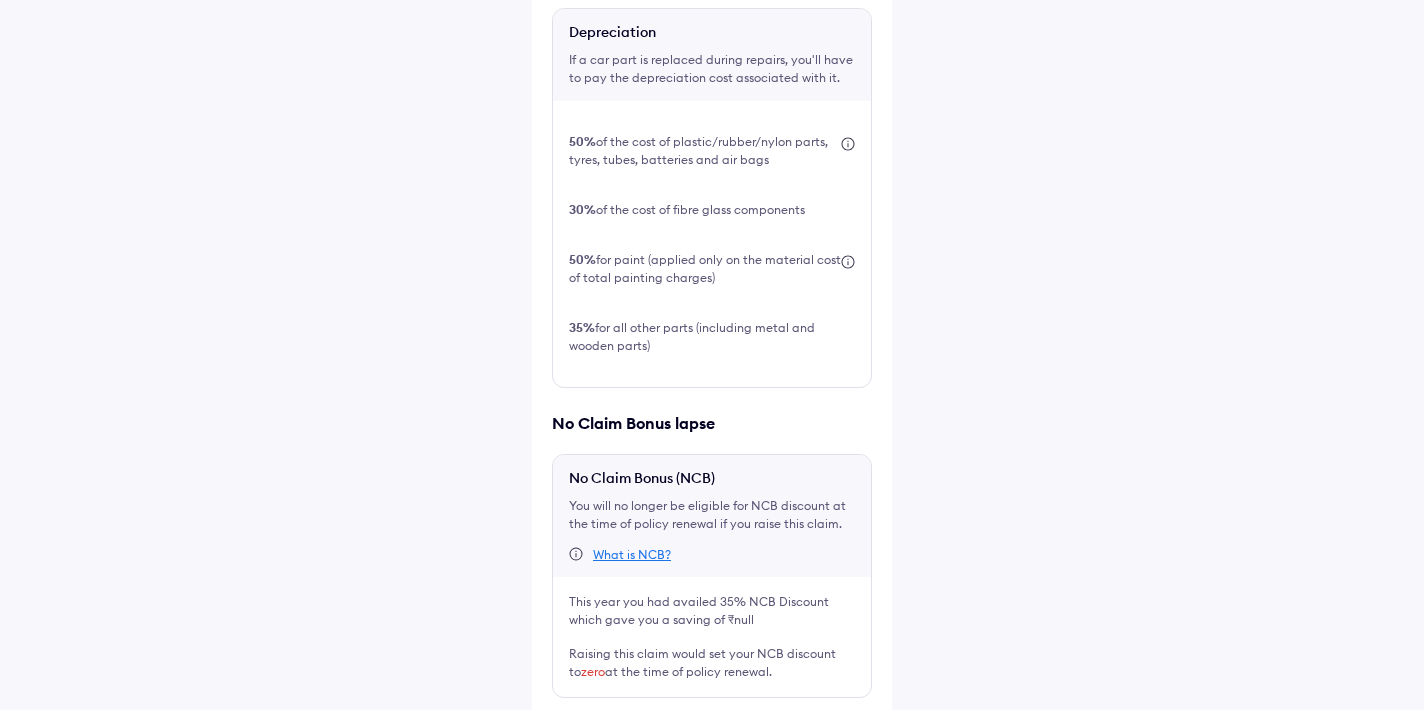 click on "Register claim" at bounding box center [712, 794] 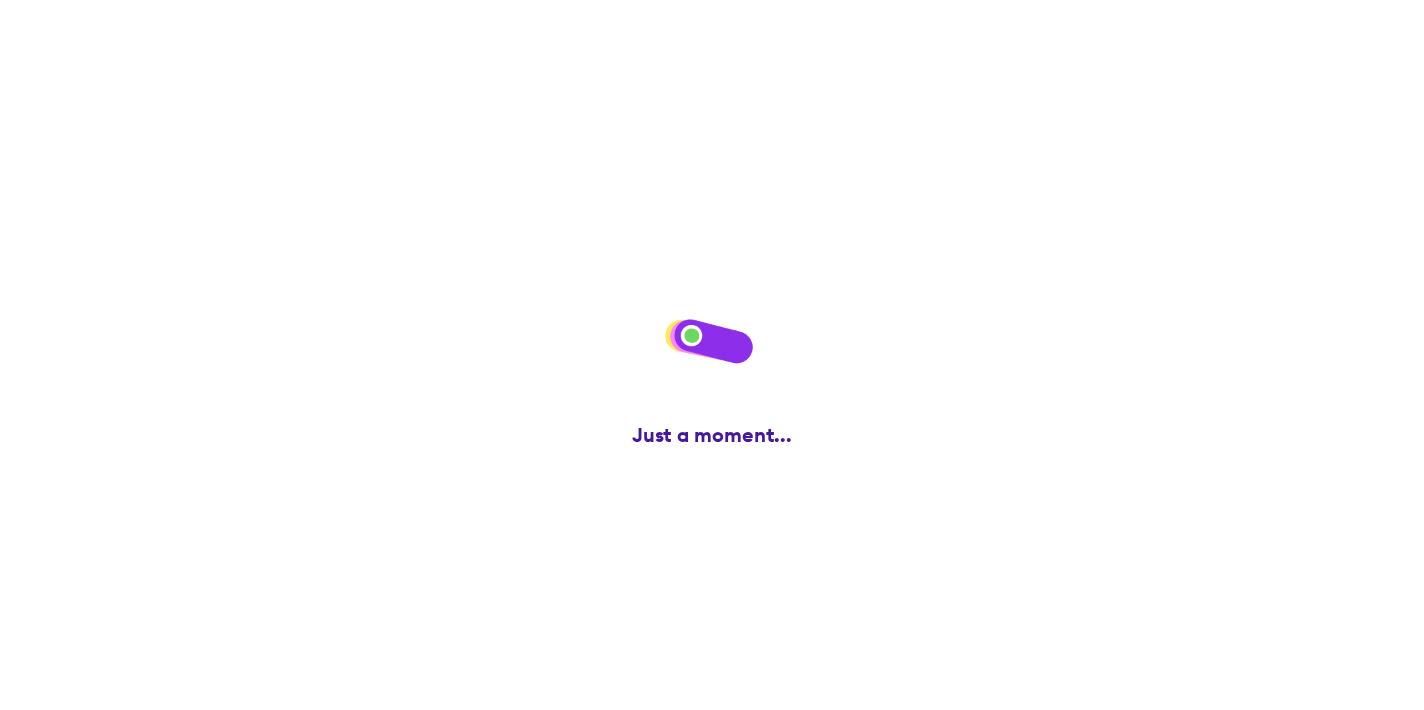 scroll, scrollTop: 0, scrollLeft: 0, axis: both 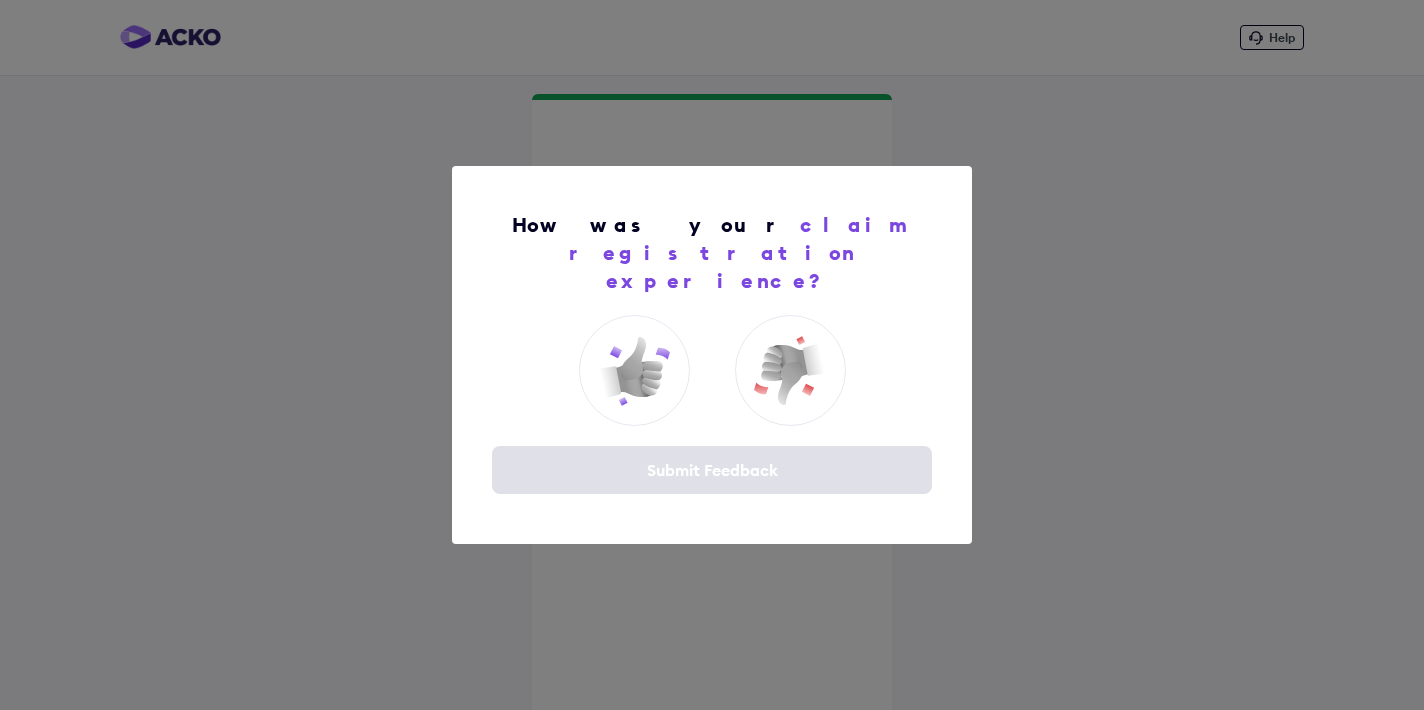 click on "How was your  claim registration experience? Submit Feedback" at bounding box center (712, 355) 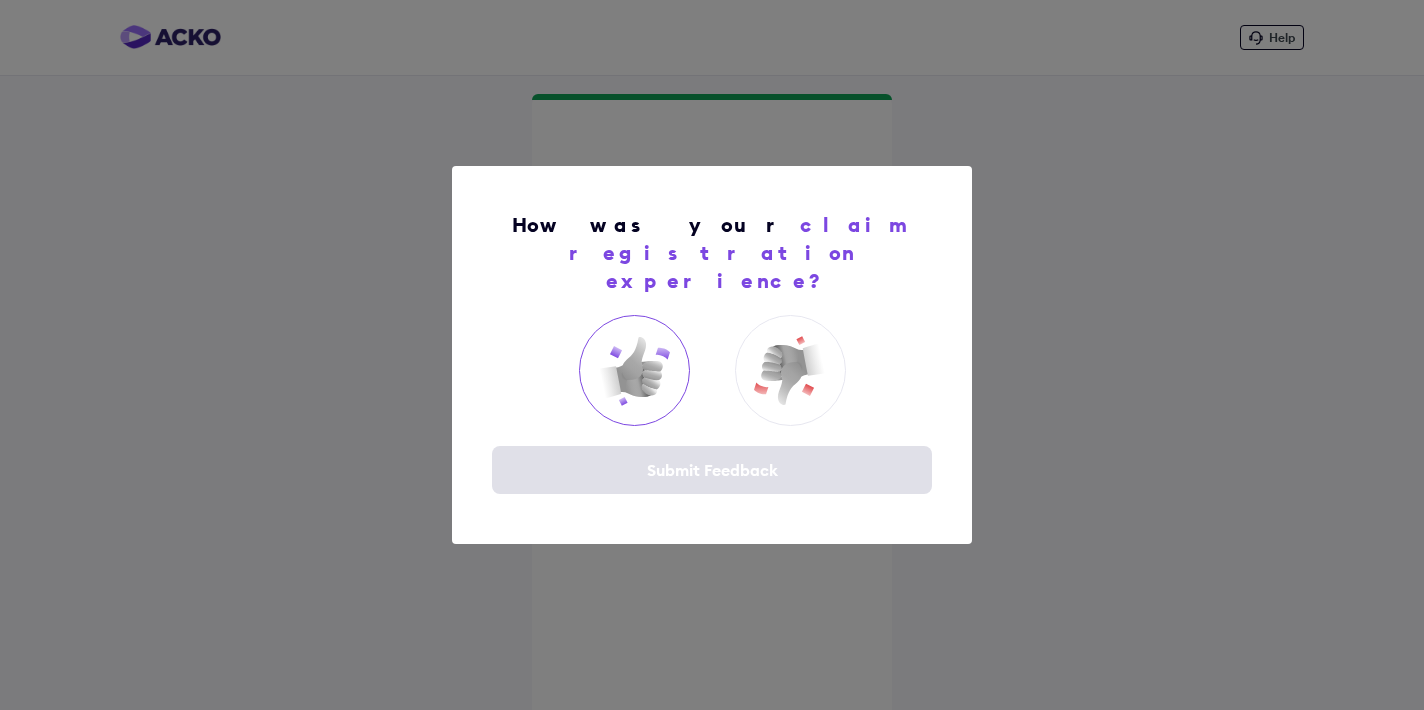 click at bounding box center [634, 371] 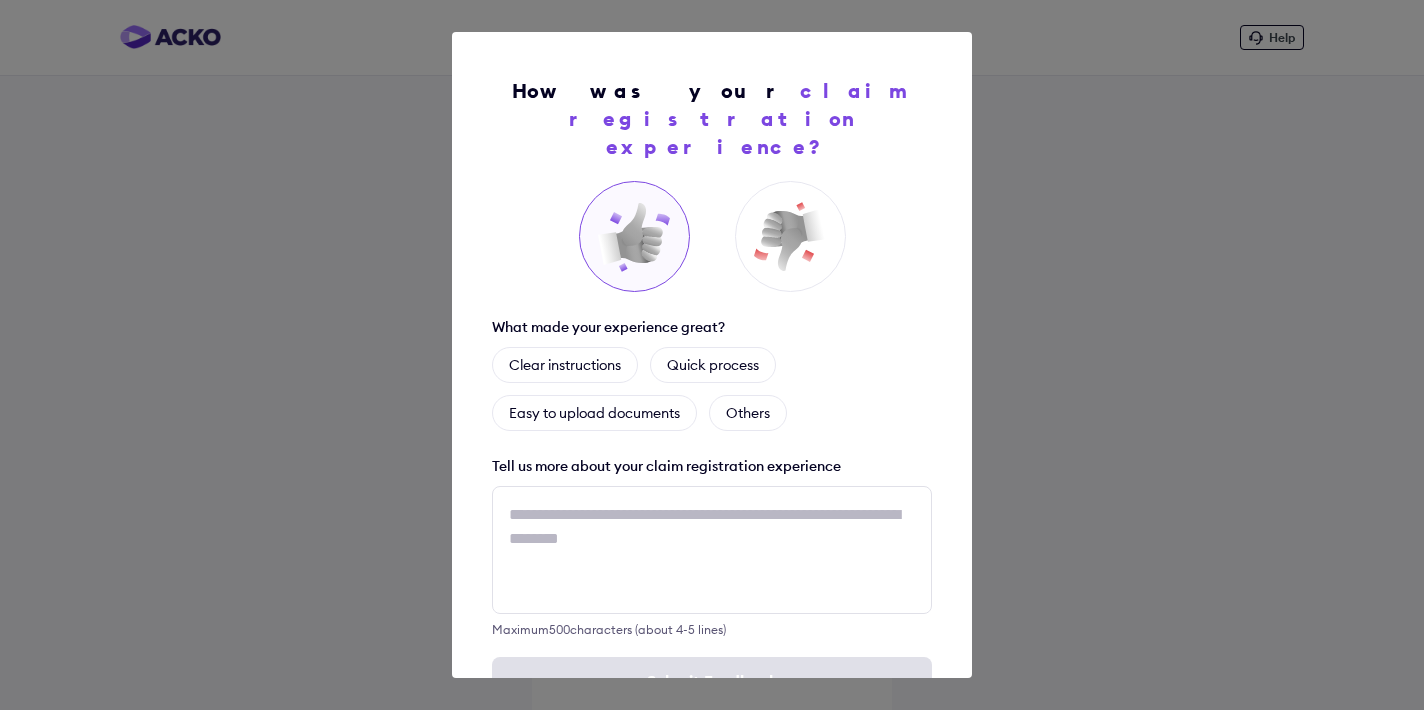 scroll, scrollTop: 49, scrollLeft: 0, axis: vertical 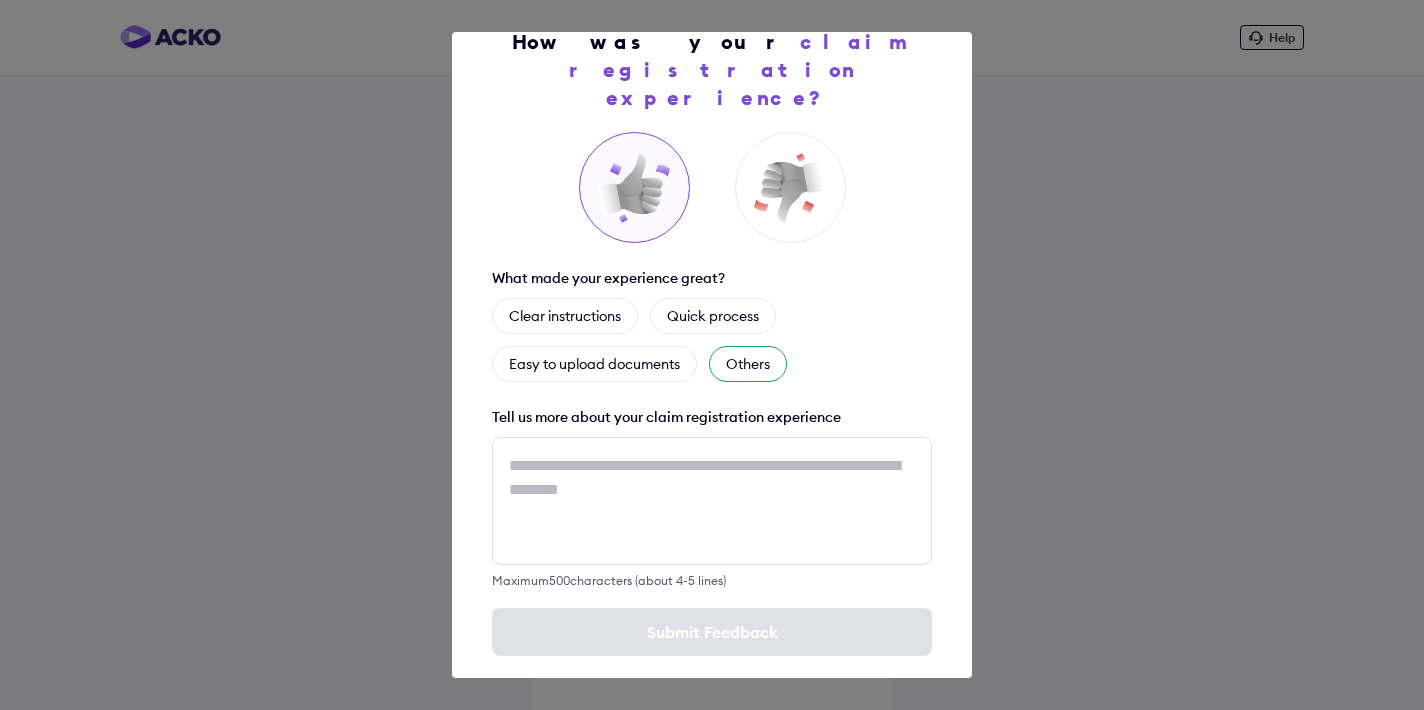 click on "Others" at bounding box center [748, 364] 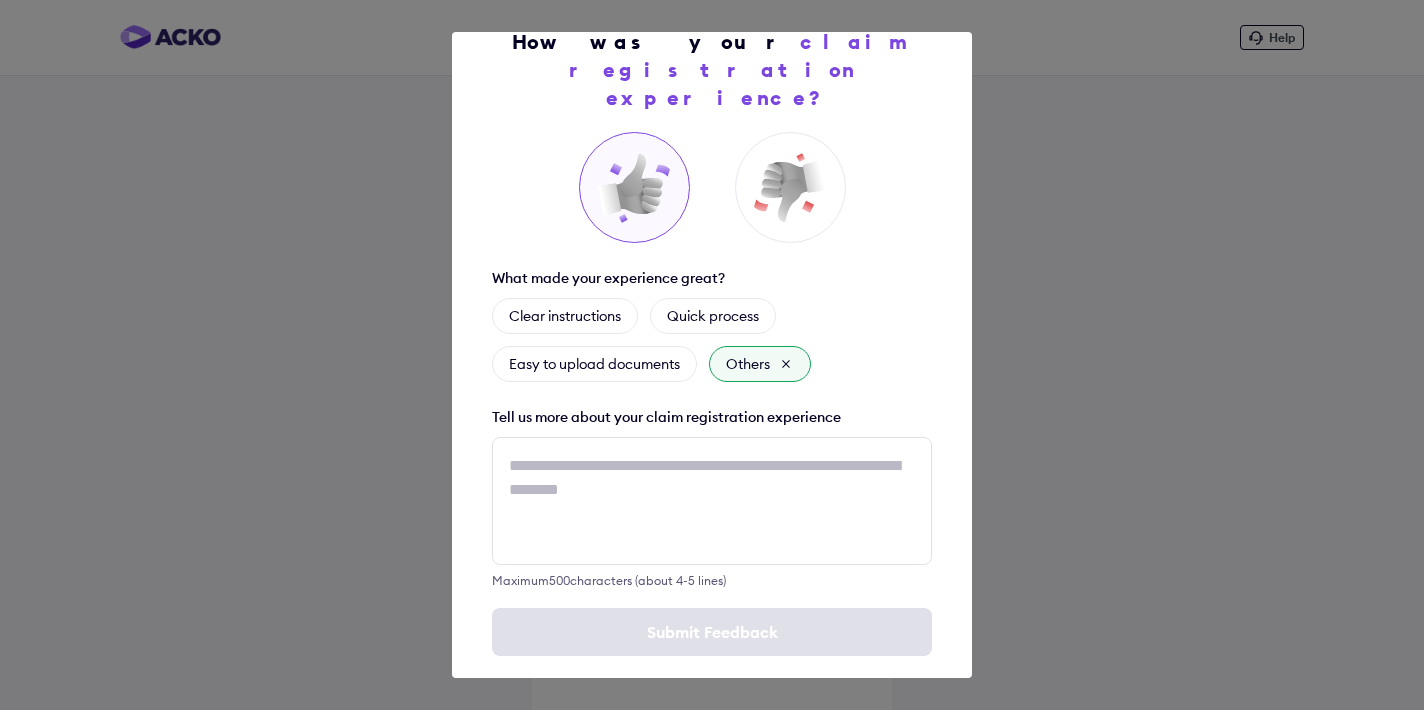 click on "Submit Feedback" at bounding box center [712, 632] 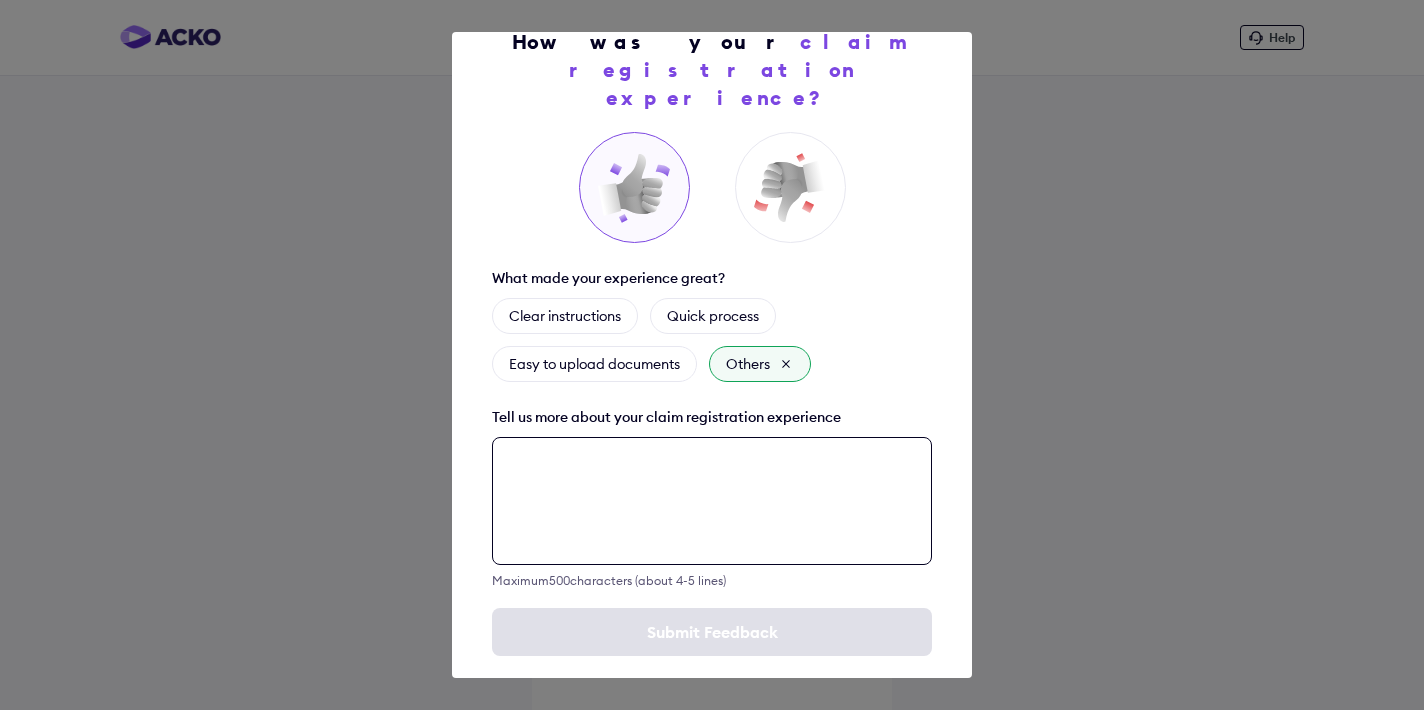 click at bounding box center [712, 501] 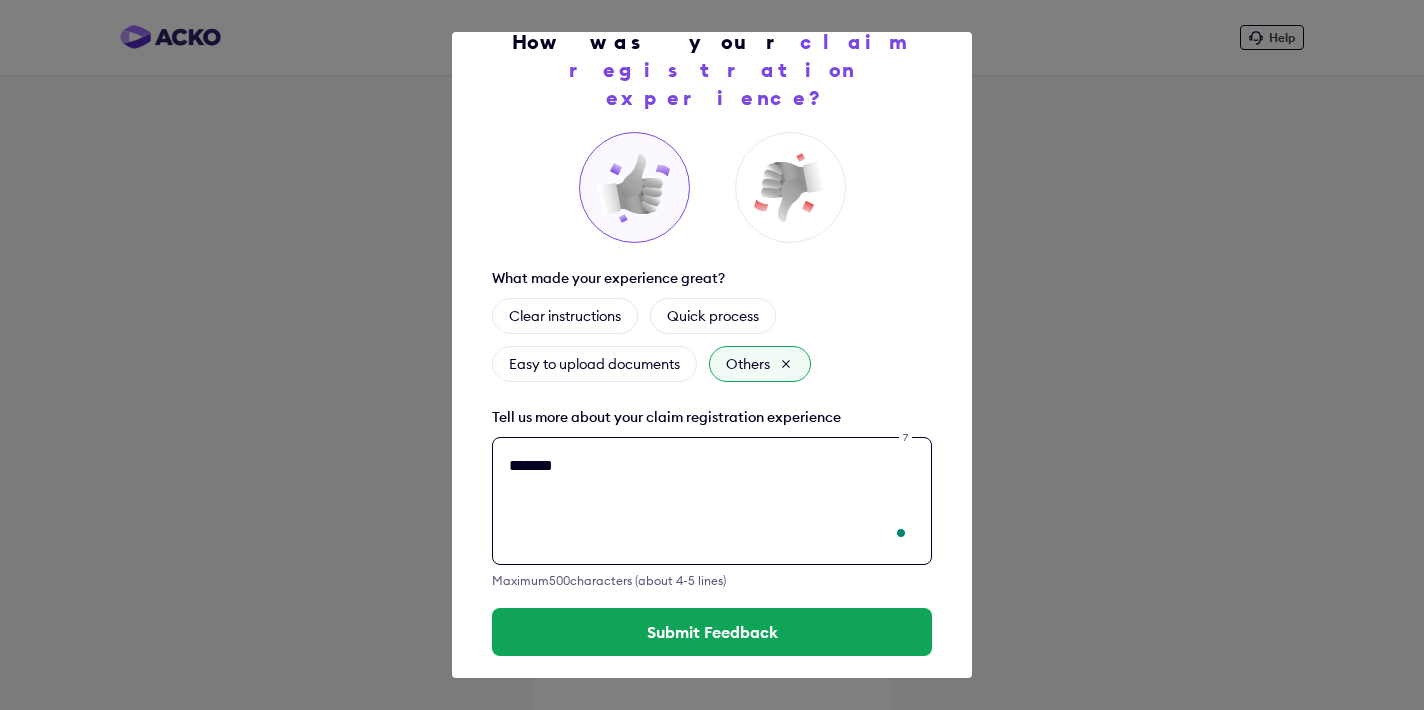 scroll, scrollTop: 49, scrollLeft: 0, axis: vertical 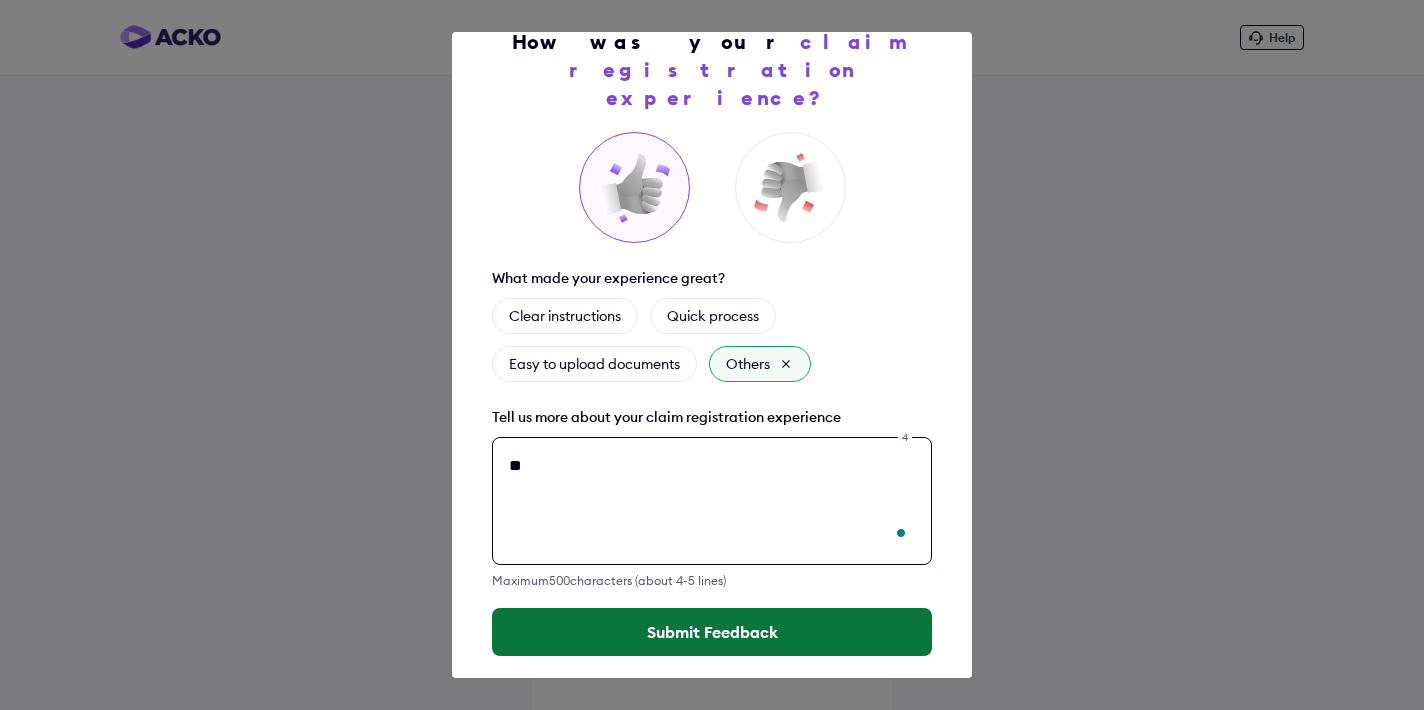type on "*" 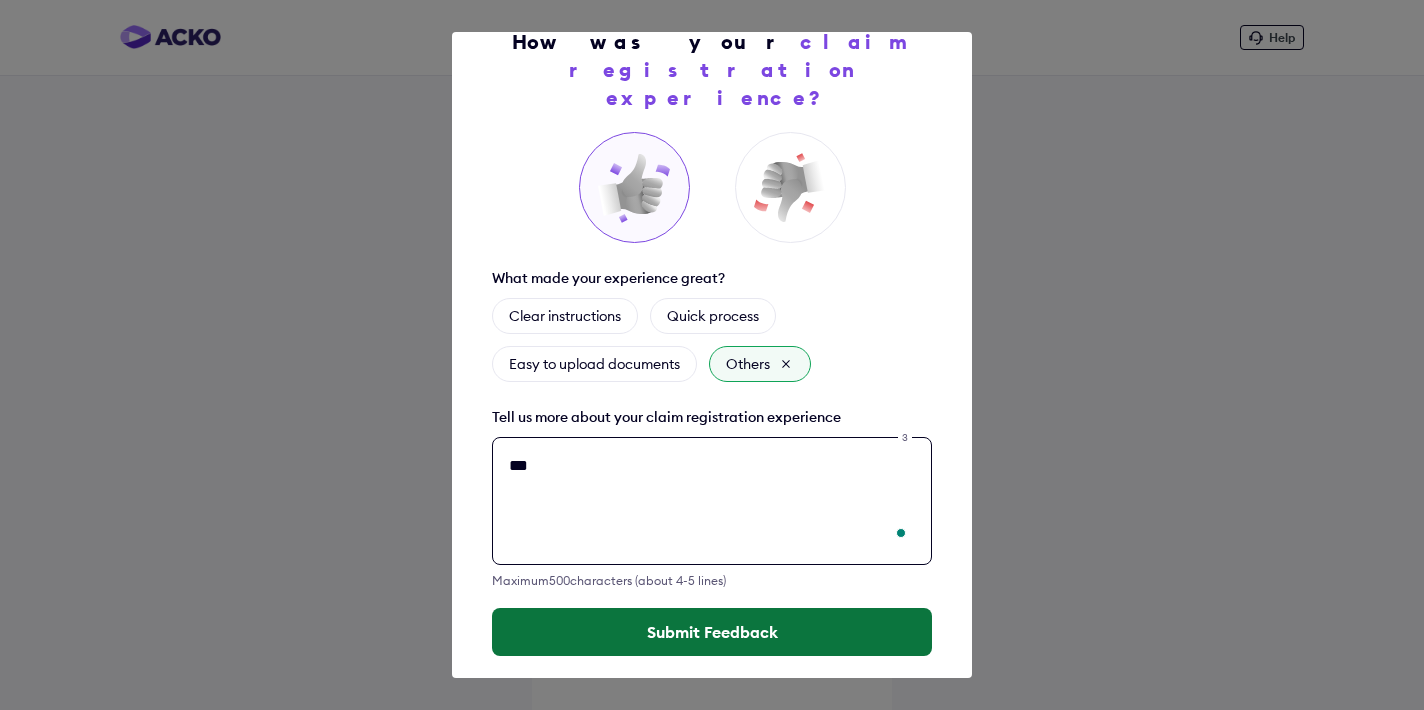 type on "***" 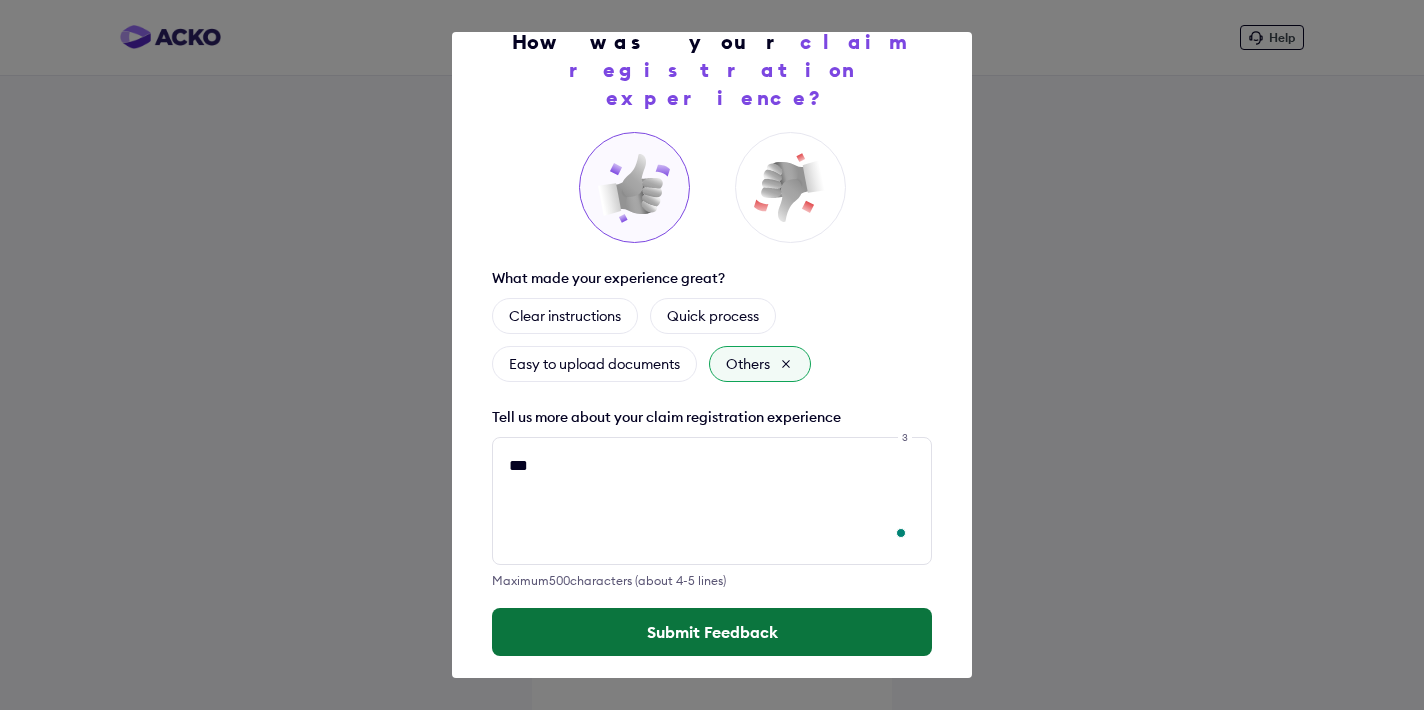 click on "Submit Feedback" at bounding box center [712, 632] 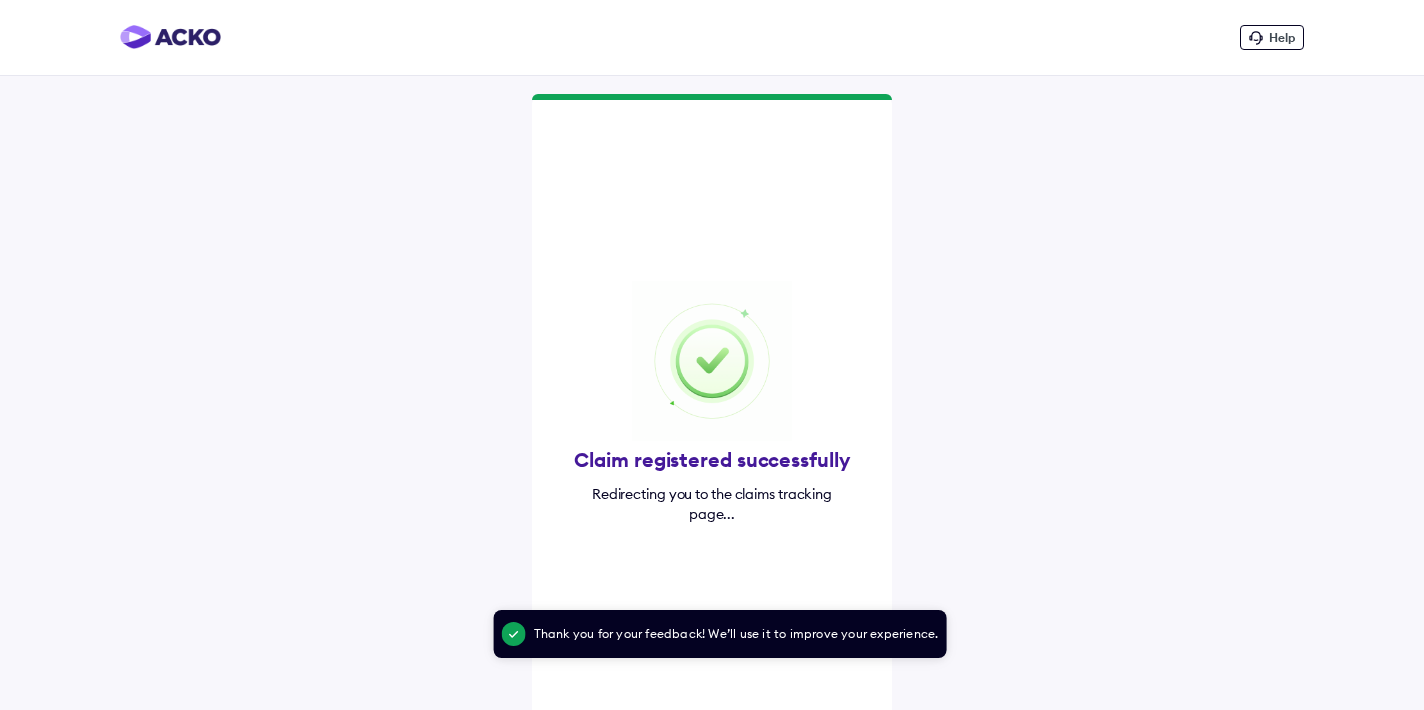 click on "Help" at bounding box center [1282, 37] 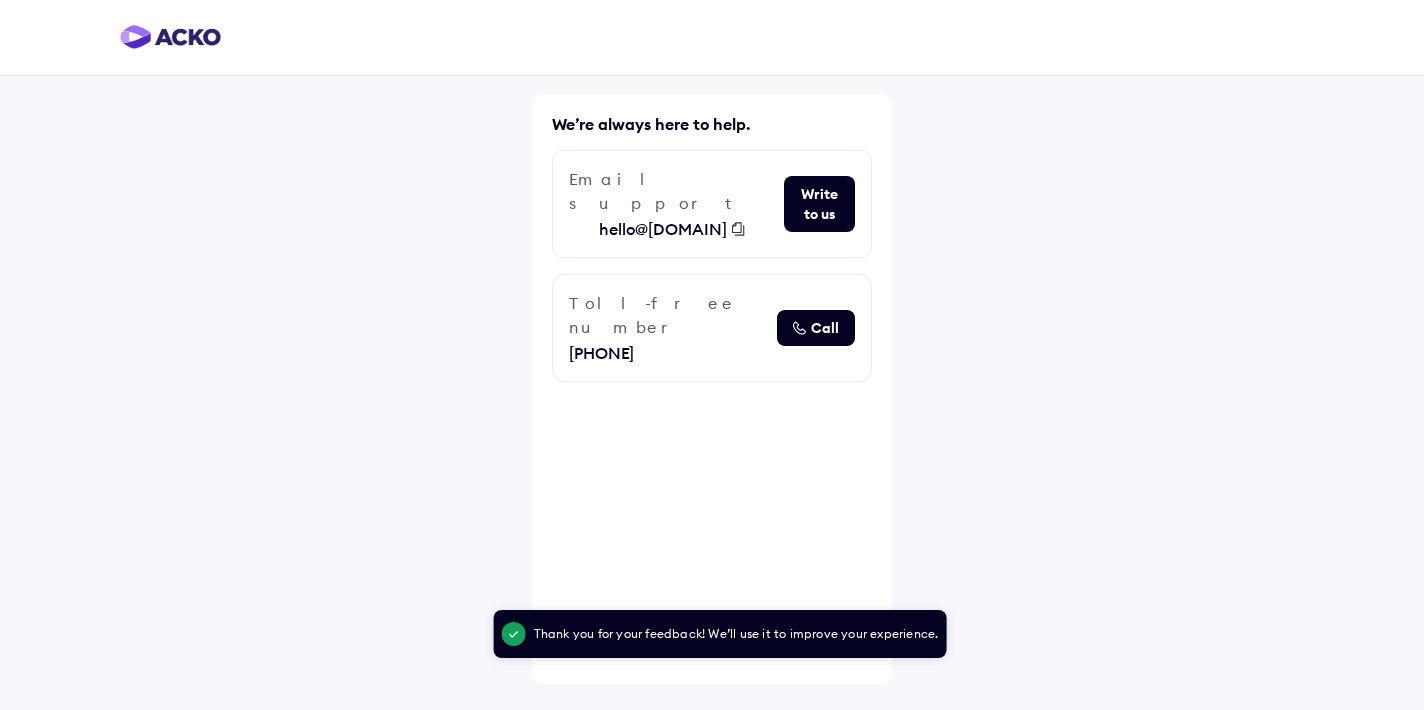 click on "[PHONE]" at bounding box center (668, 353) 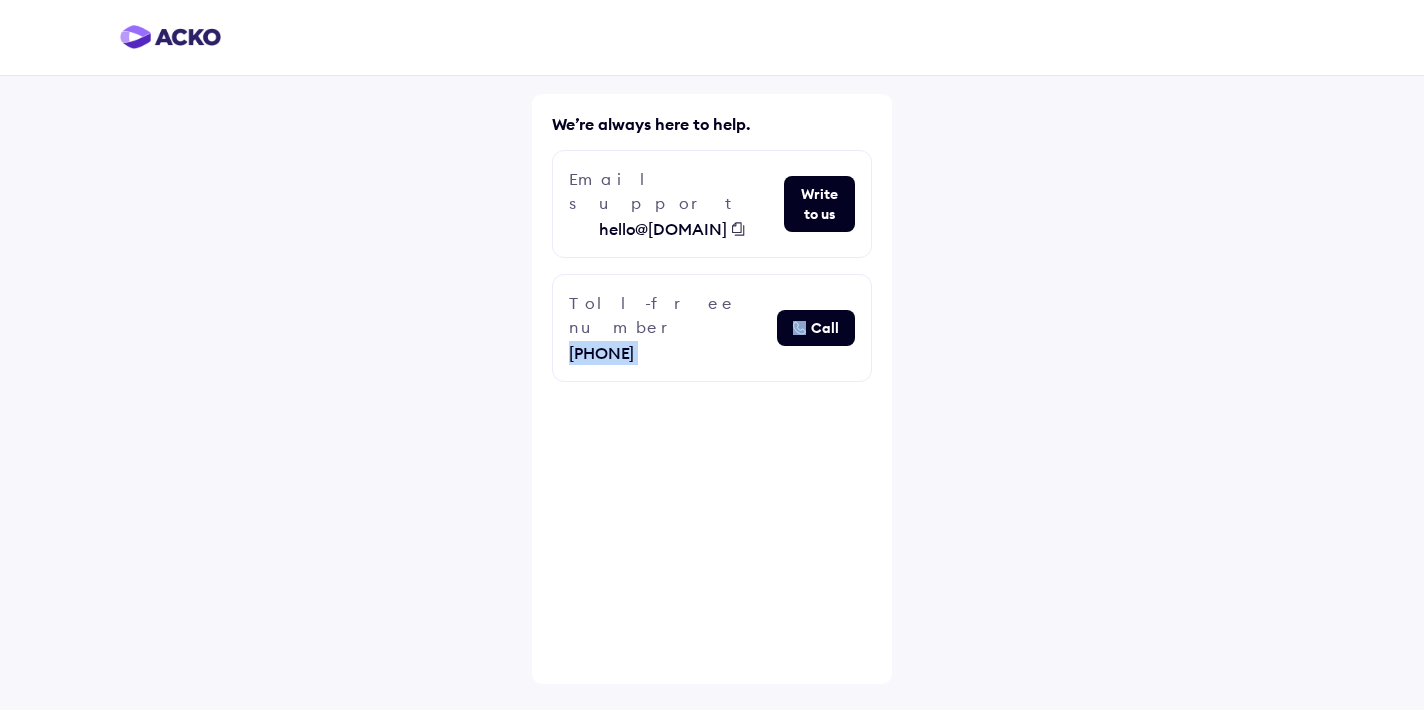 copy on "[PHONE]" 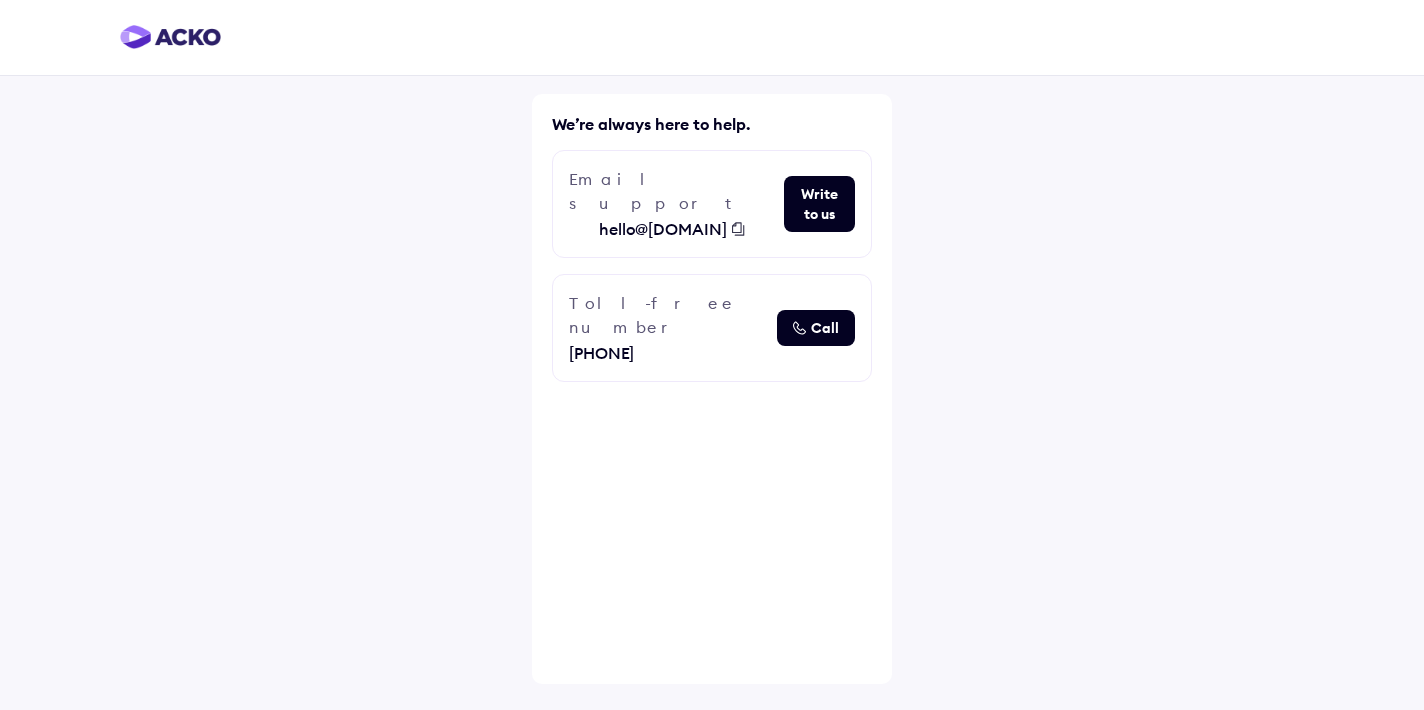 click at bounding box center [712, 38] 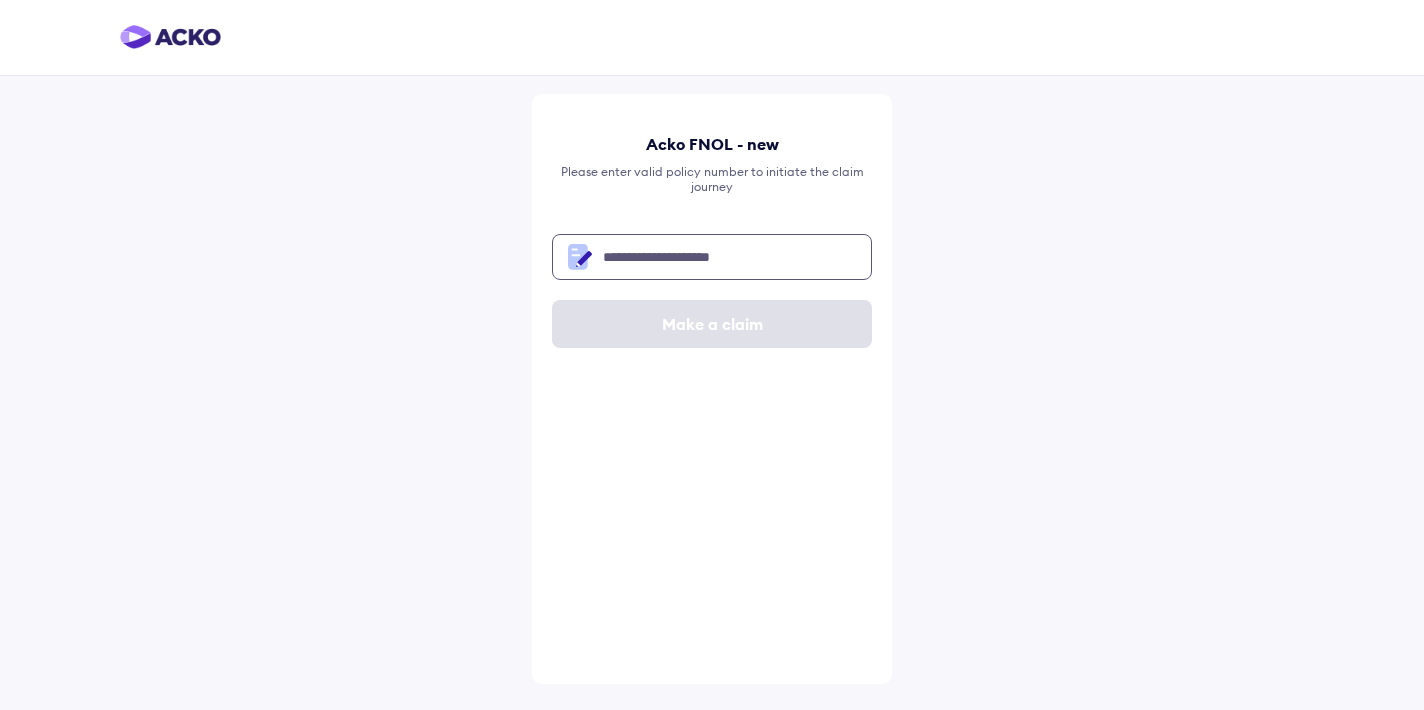 click at bounding box center (712, 257) 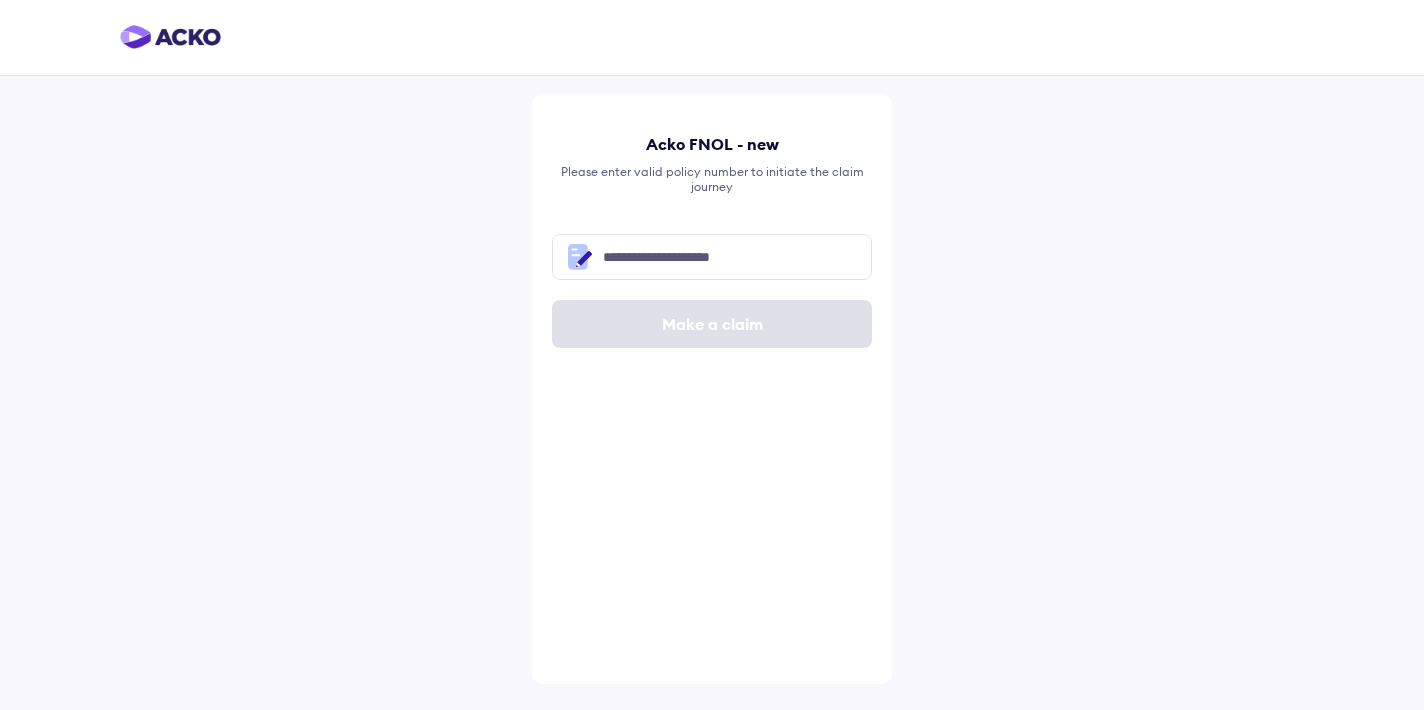 click at bounding box center (712, 38) 